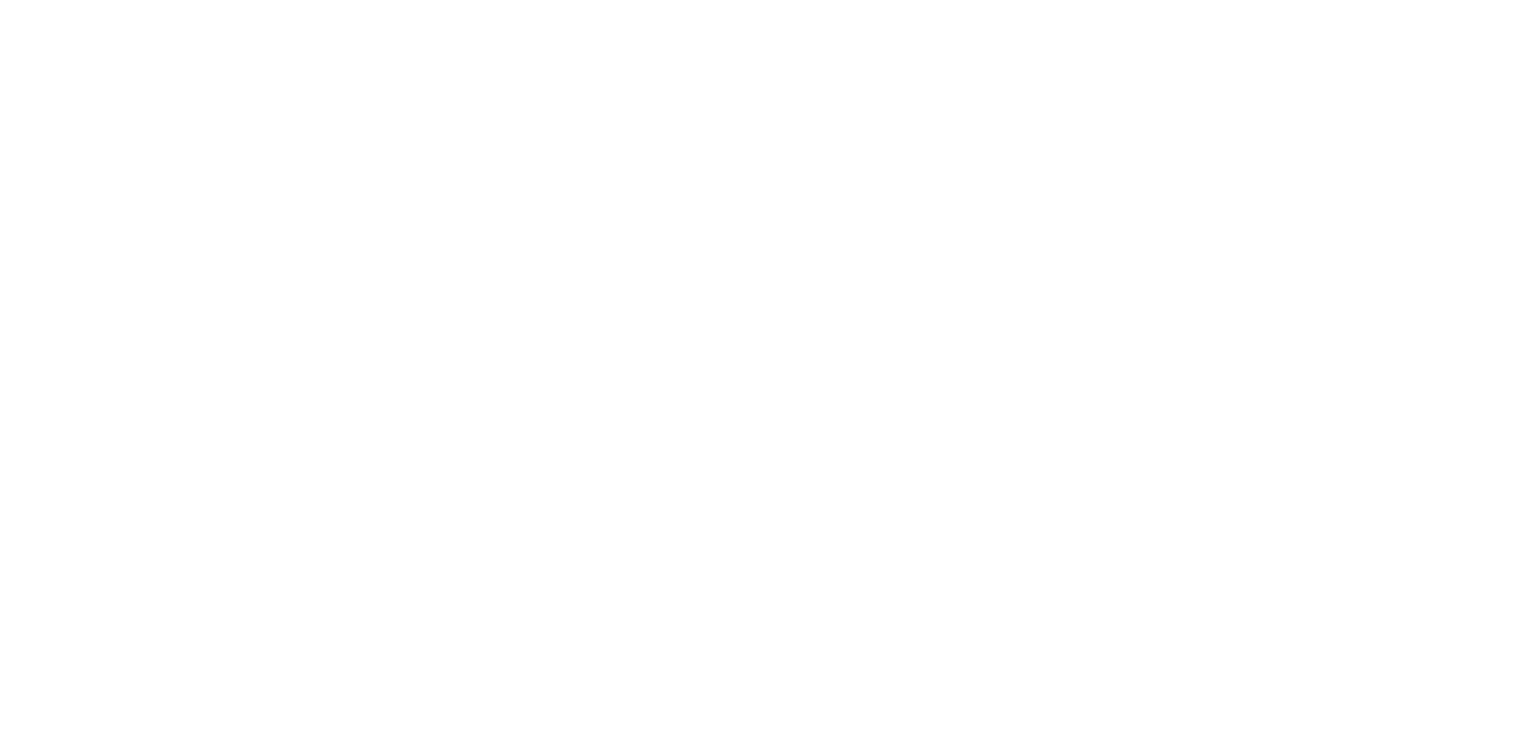 scroll, scrollTop: 0, scrollLeft: 0, axis: both 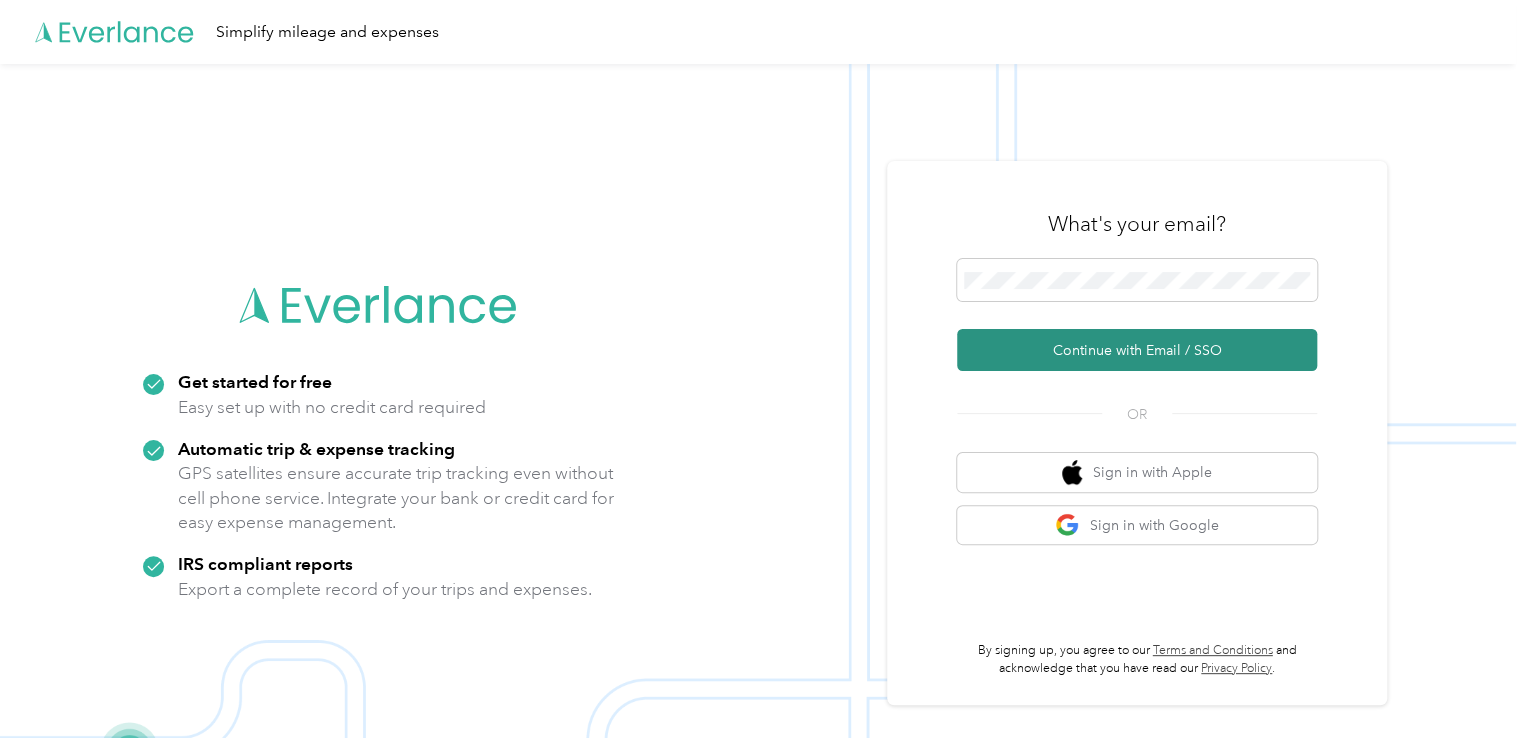 click on "Continue with Email / SSO" at bounding box center (1137, 350) 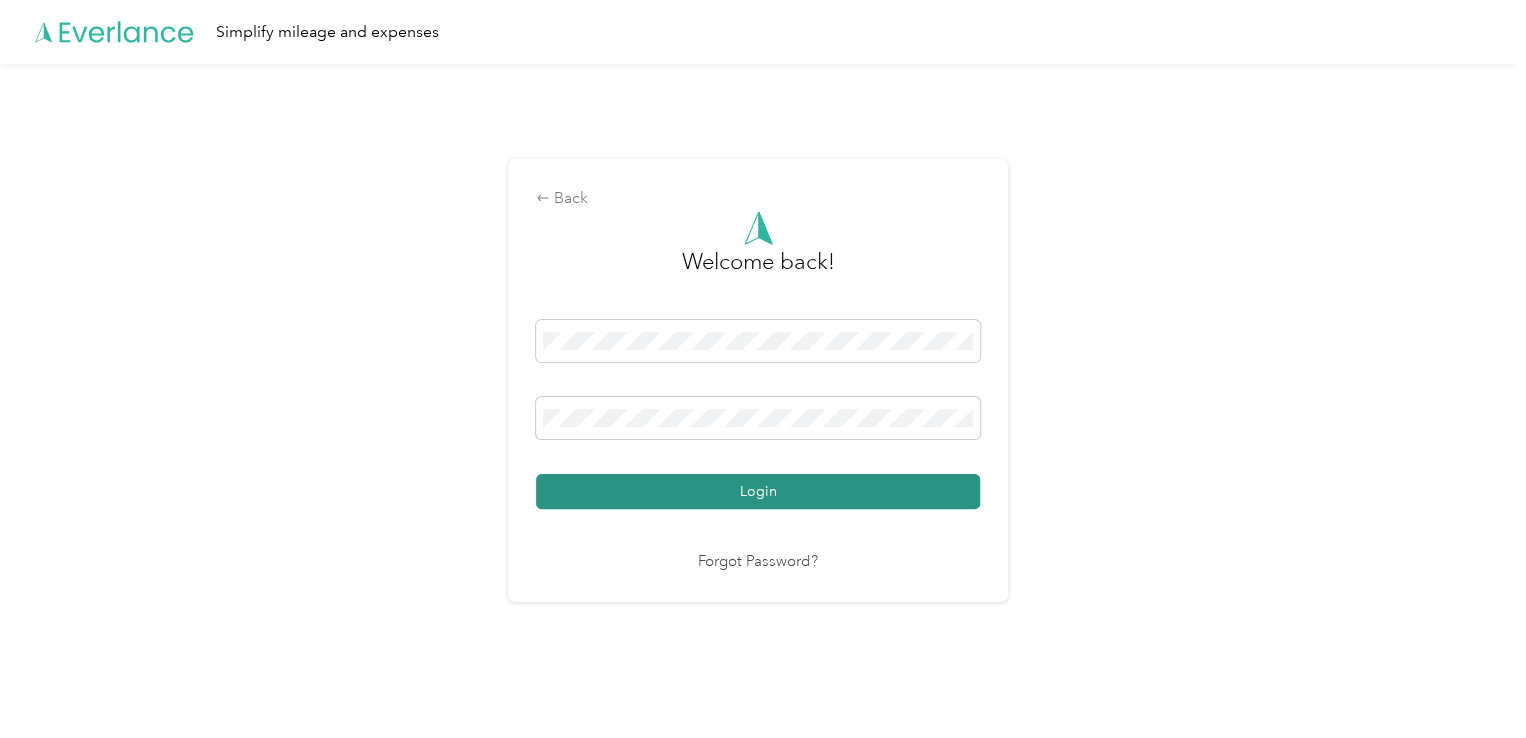click on "Login" at bounding box center (758, 491) 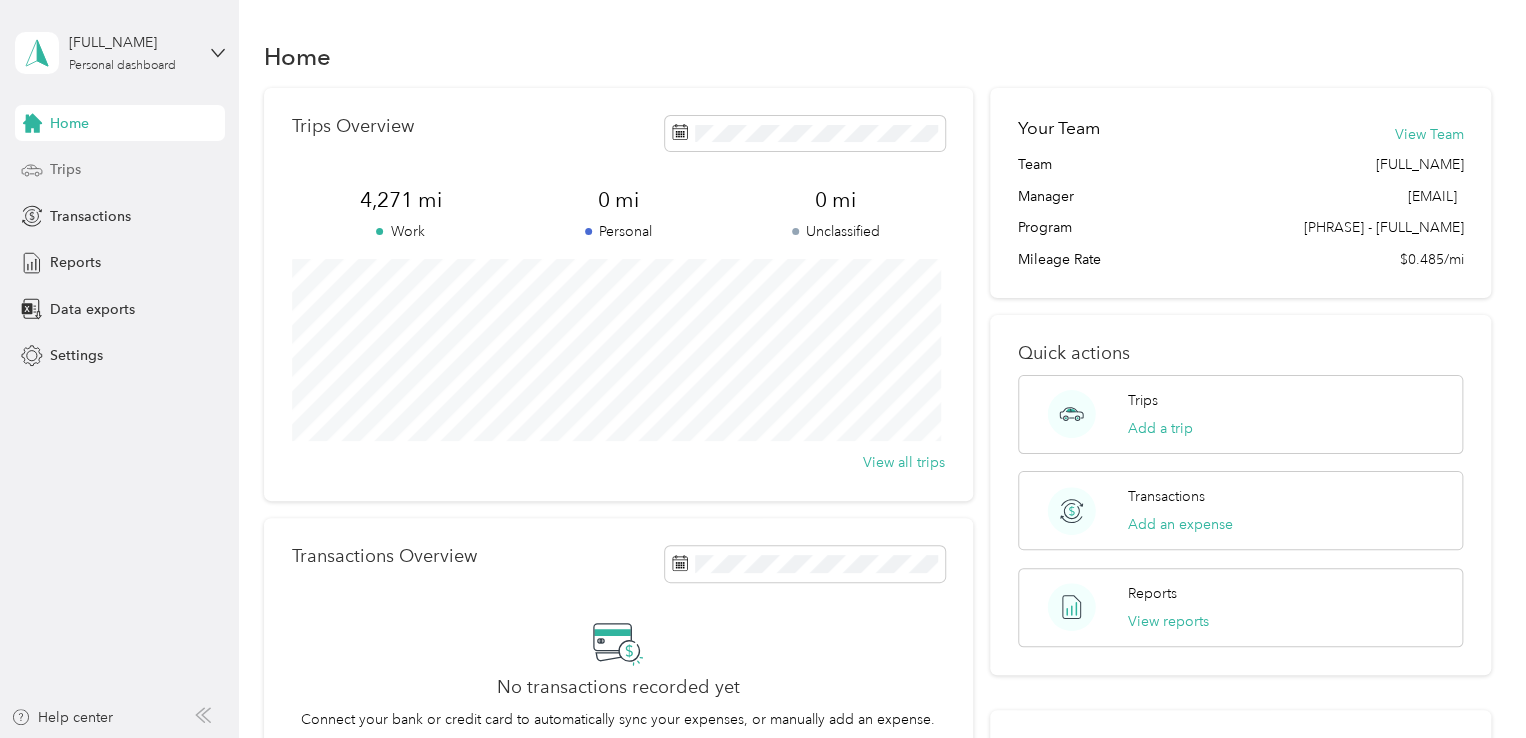 click on "Trips" at bounding box center (65, 169) 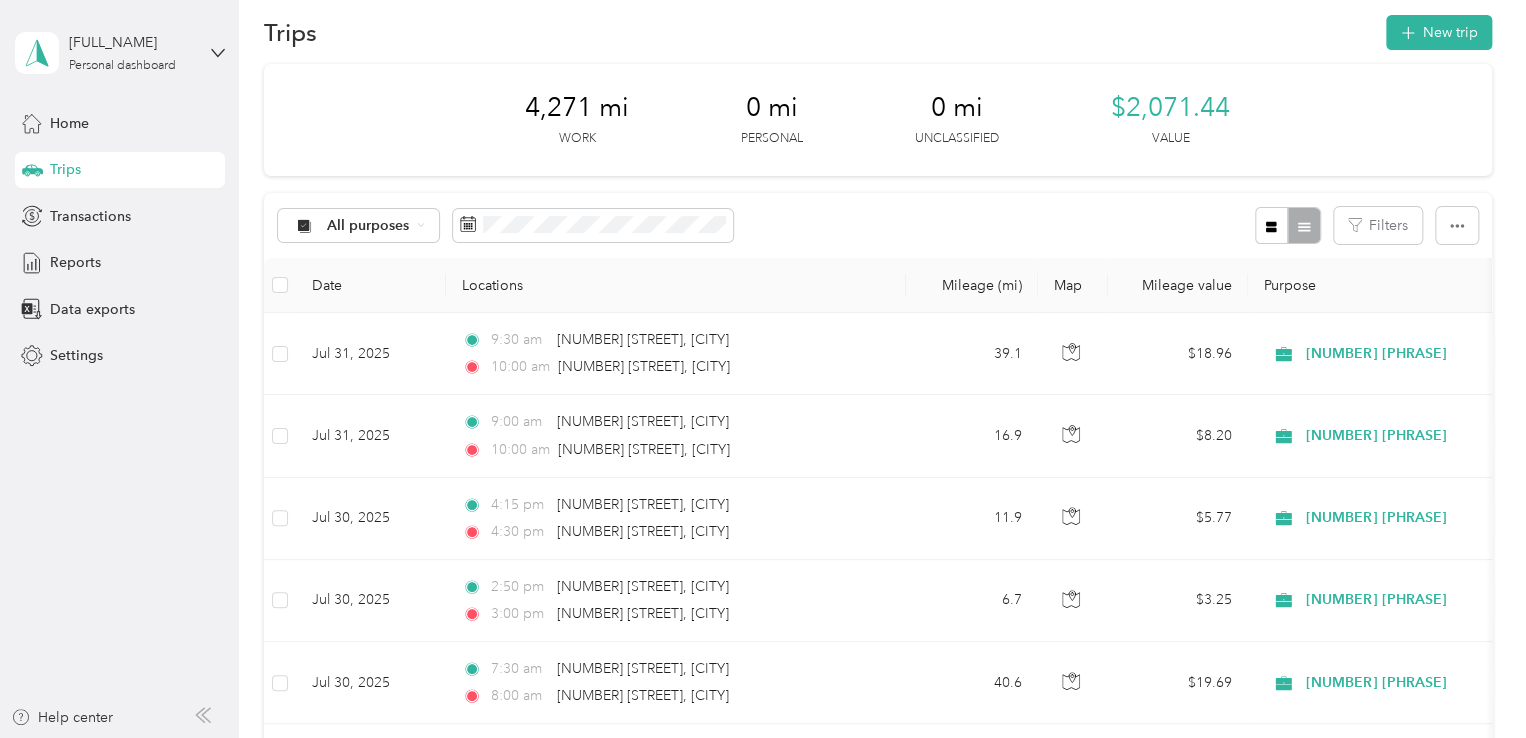 scroll, scrollTop: 27, scrollLeft: 0, axis: vertical 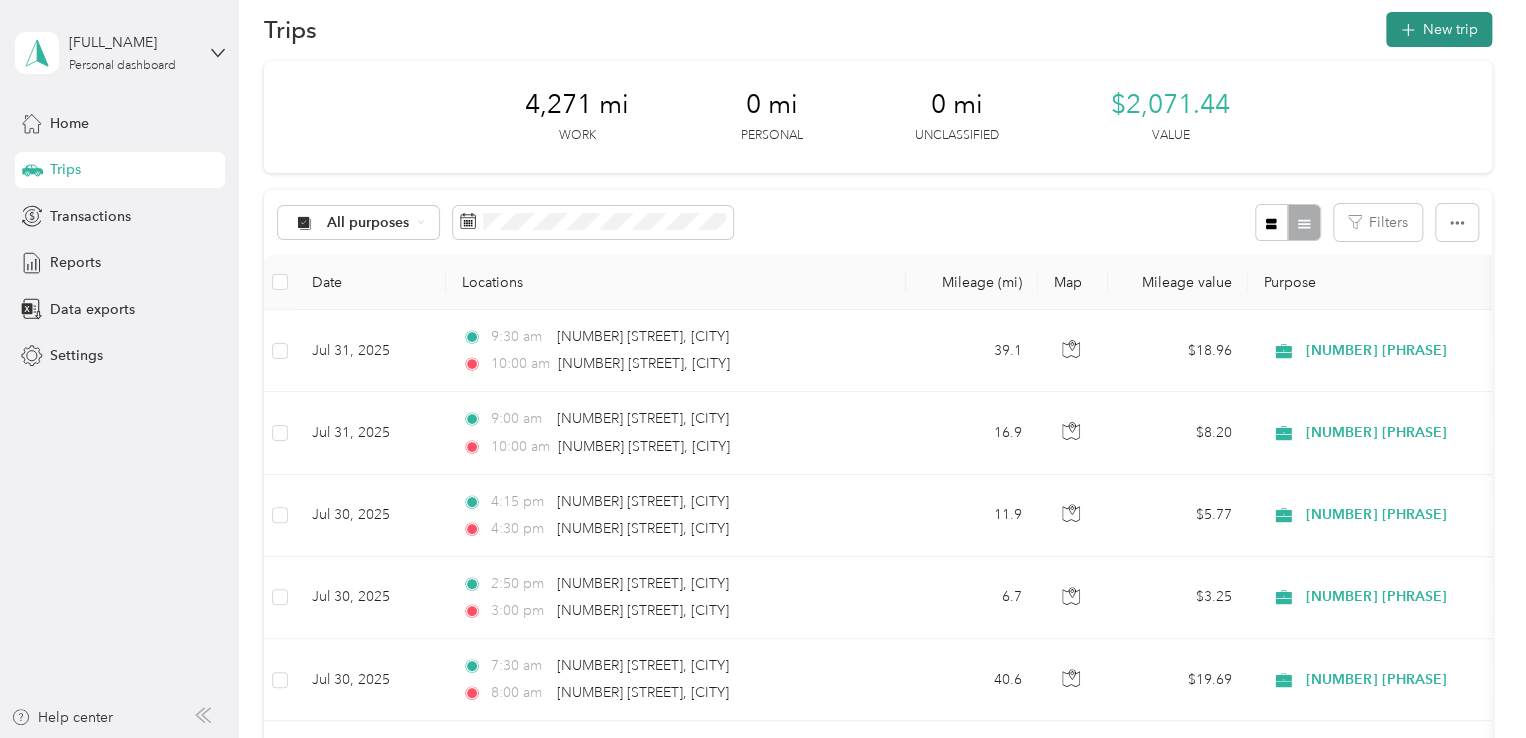click on "New trip" at bounding box center (1439, 29) 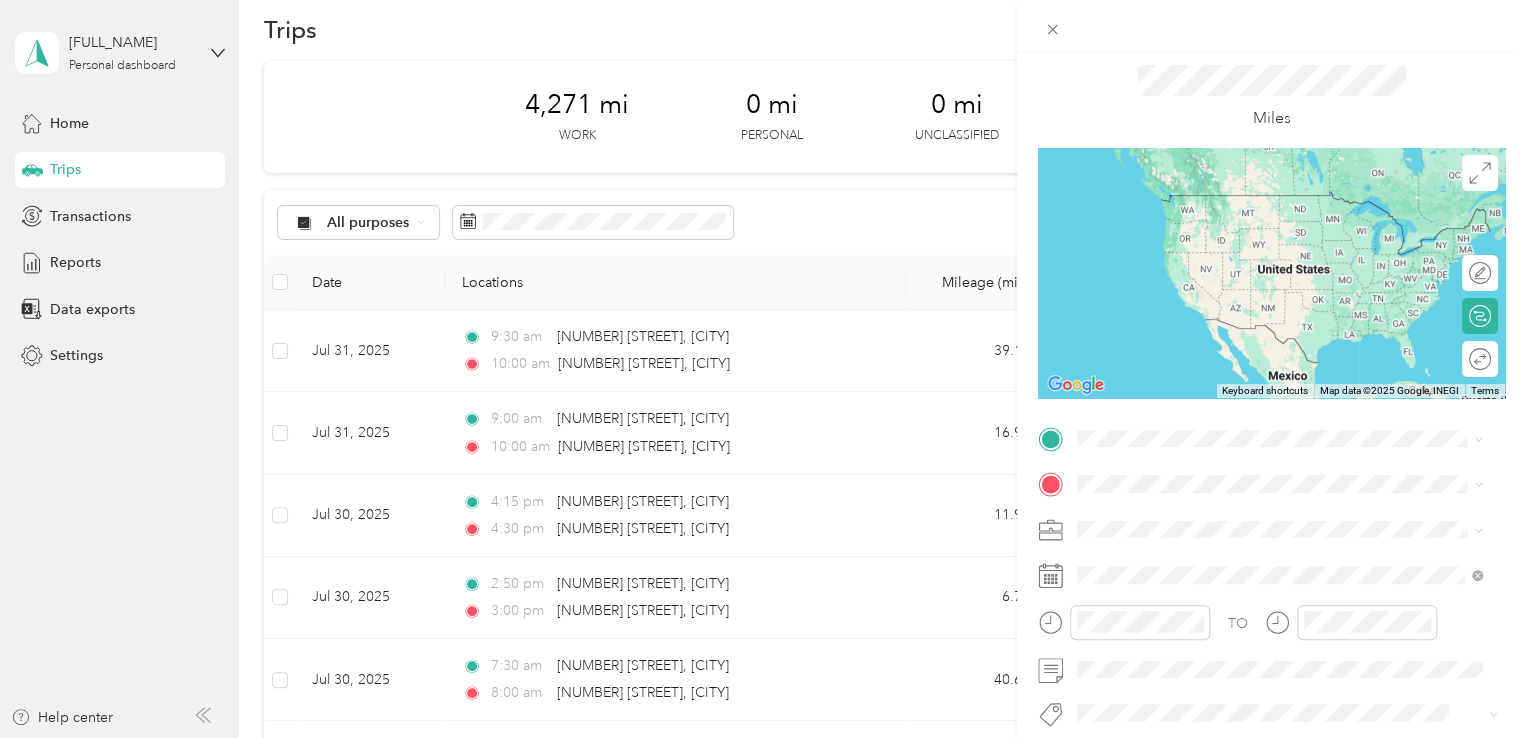 scroll, scrollTop: 67, scrollLeft: 0, axis: vertical 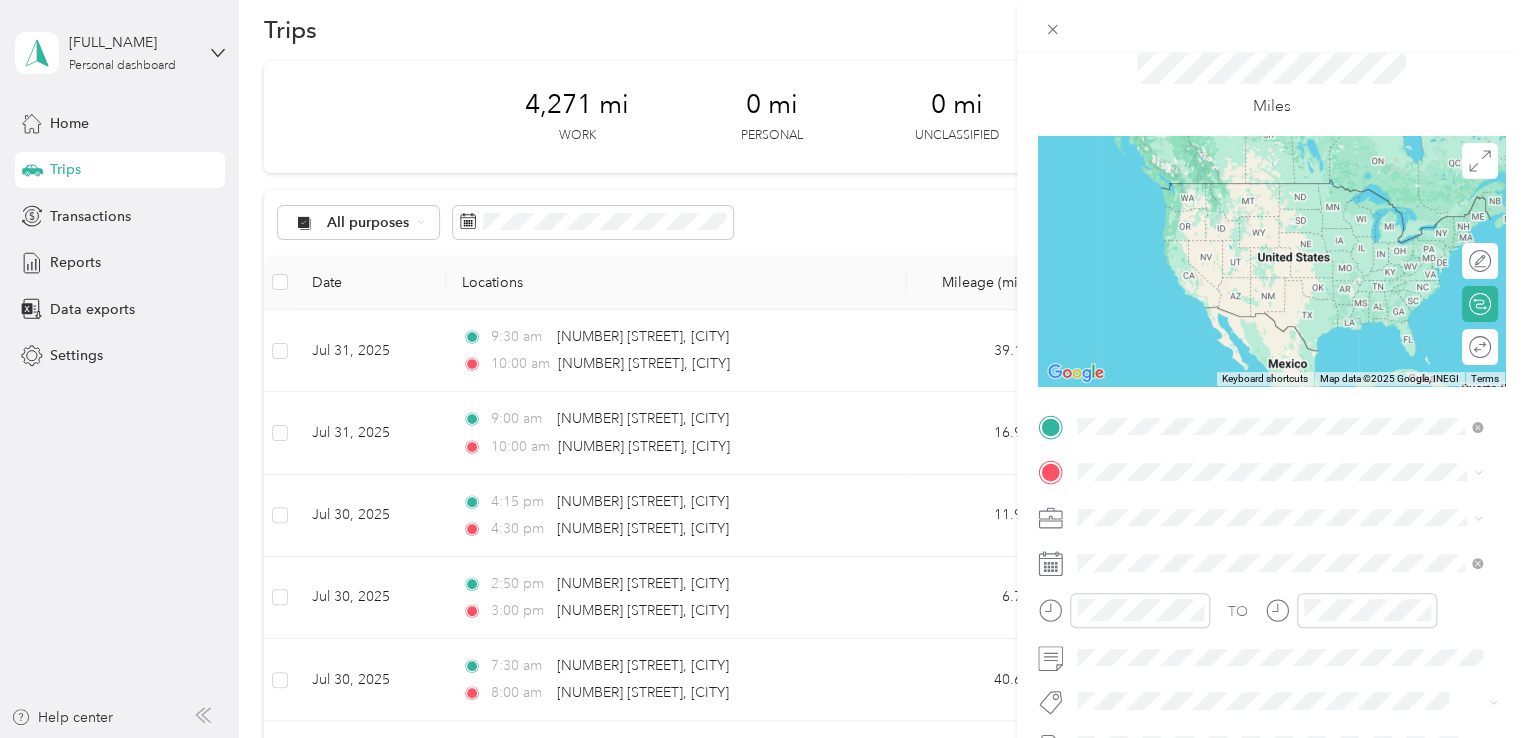 click on "[NUMBER] [STREET]
[CITY], [STATE] [POSTAL_CODE], [COUNTRY]" at bounding box center (1259, 507) 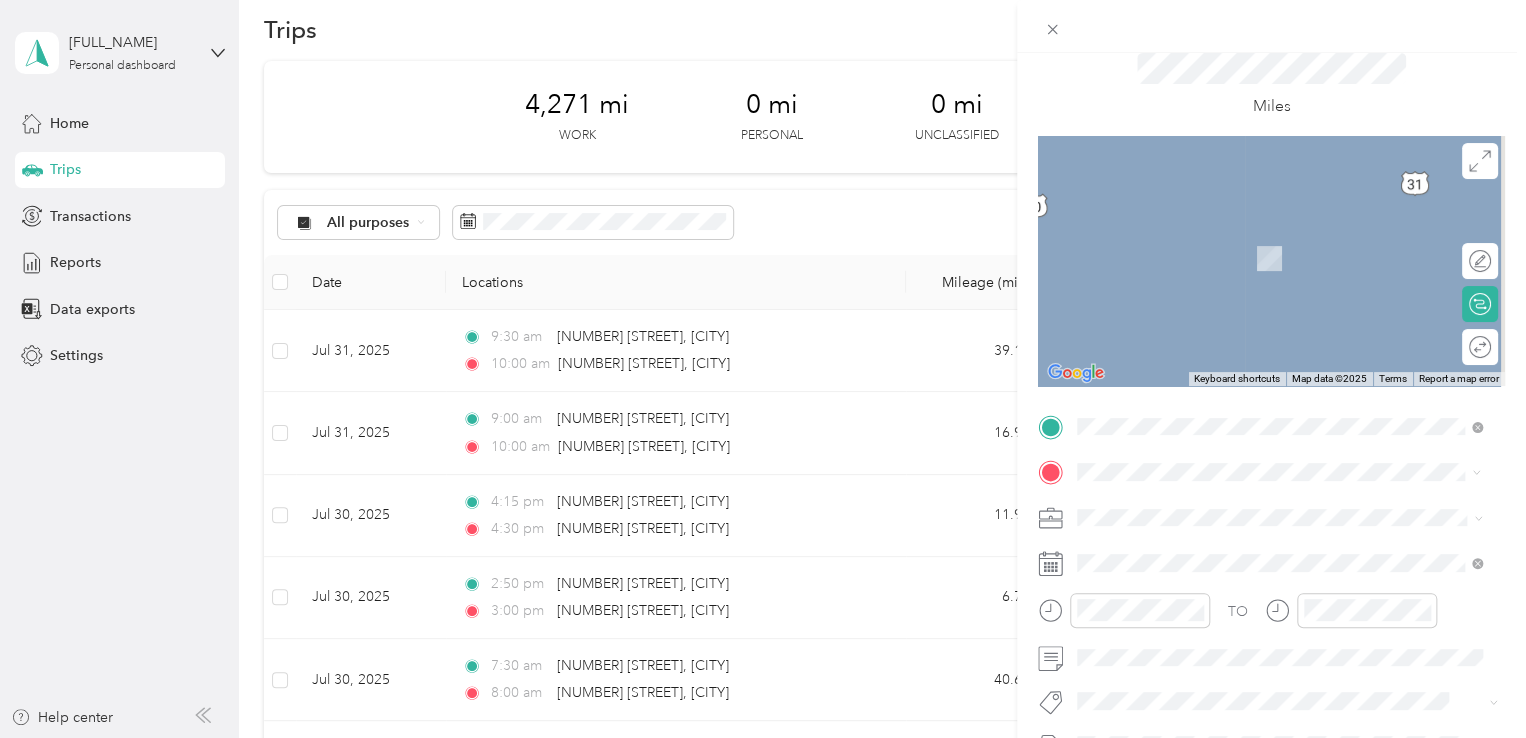 click on "[NUMBER] [STREET]
[CITY], [STATE] [POSTAL_CODE], [COUNTRY]" at bounding box center [1259, 236] 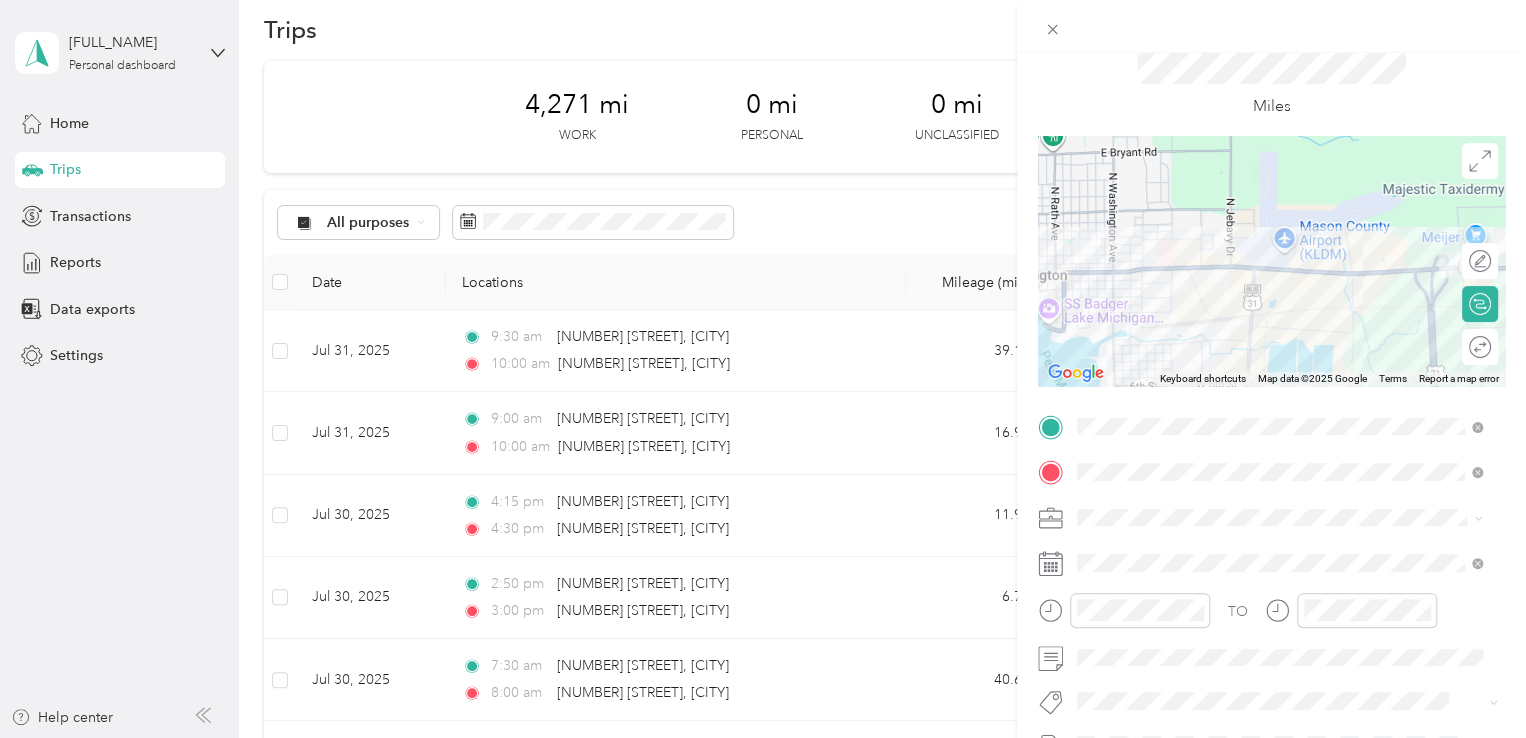 click on "[NUMBER] [PHRASE]" at bounding box center (1279, 376) 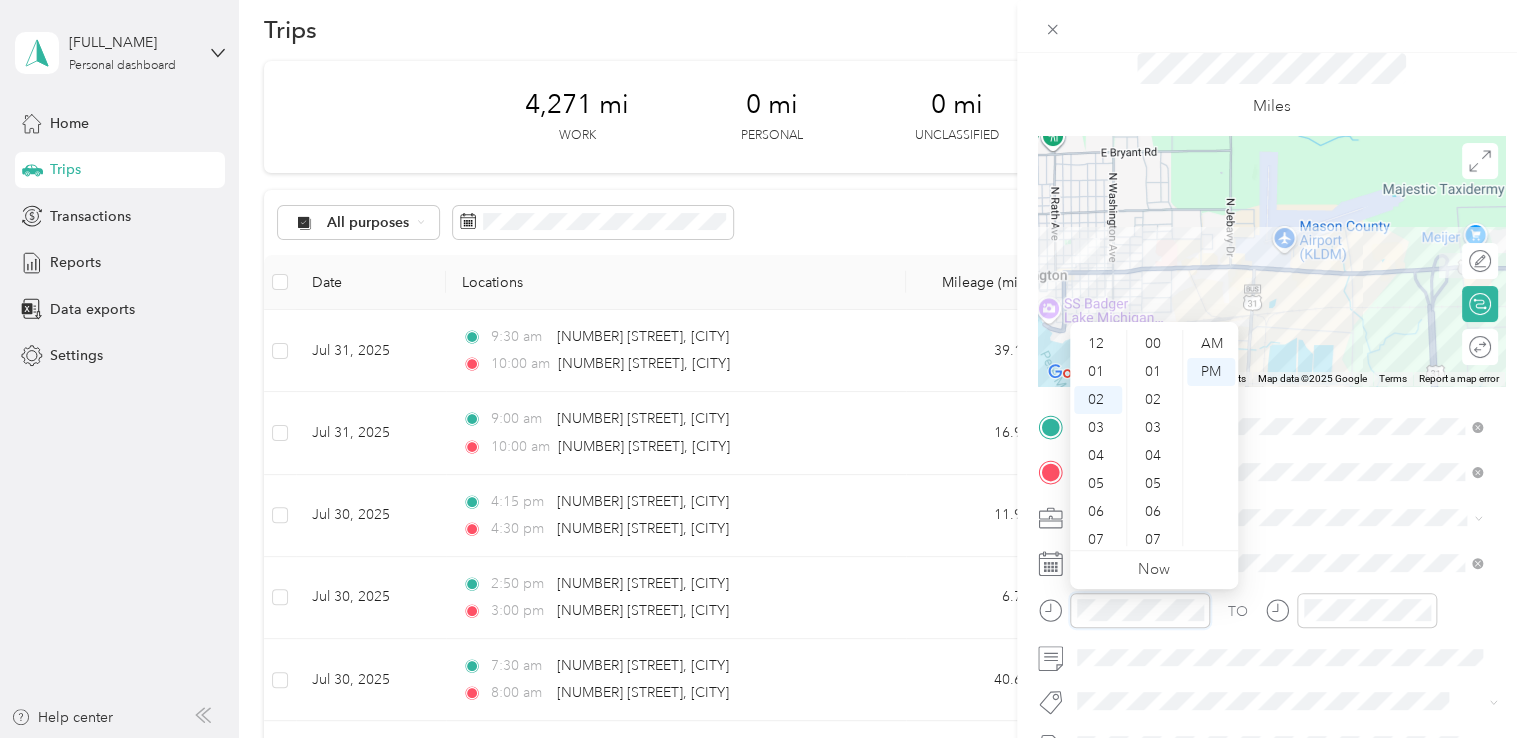 scroll, scrollTop: 56, scrollLeft: 0, axis: vertical 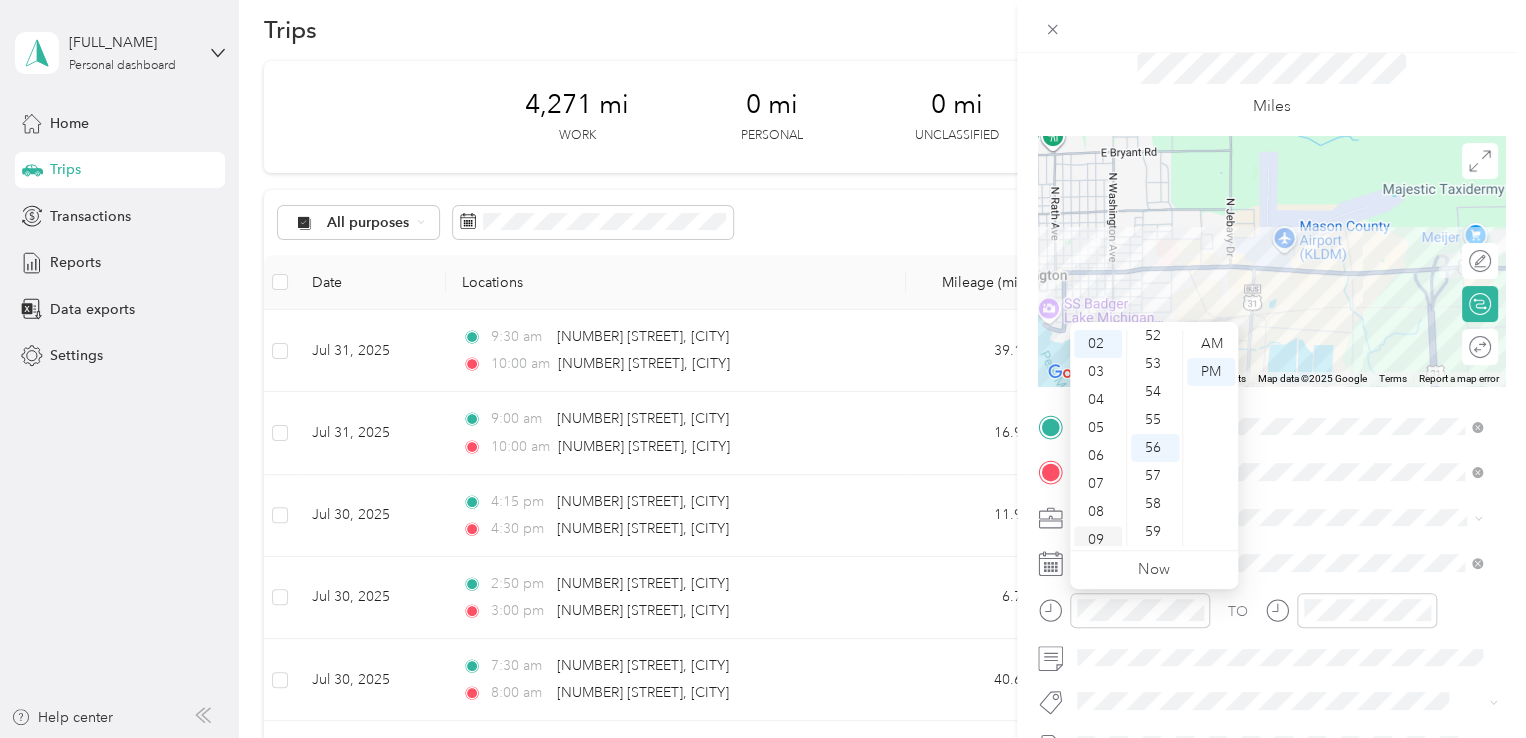 drag, startPoint x: 1101, startPoint y: 538, endPoint x: 1138, endPoint y: 510, distance: 46.400433 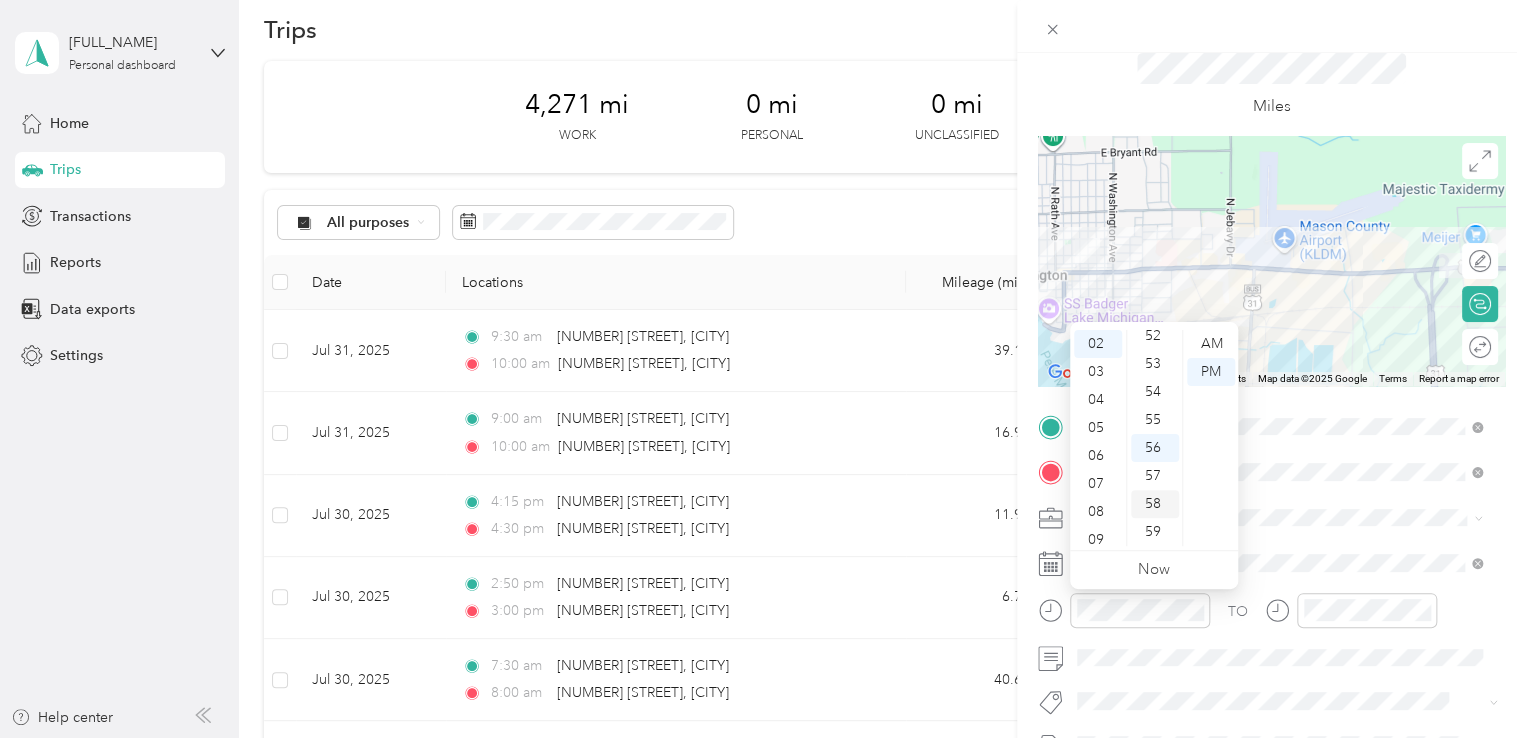 click on "09" at bounding box center [1098, 540] 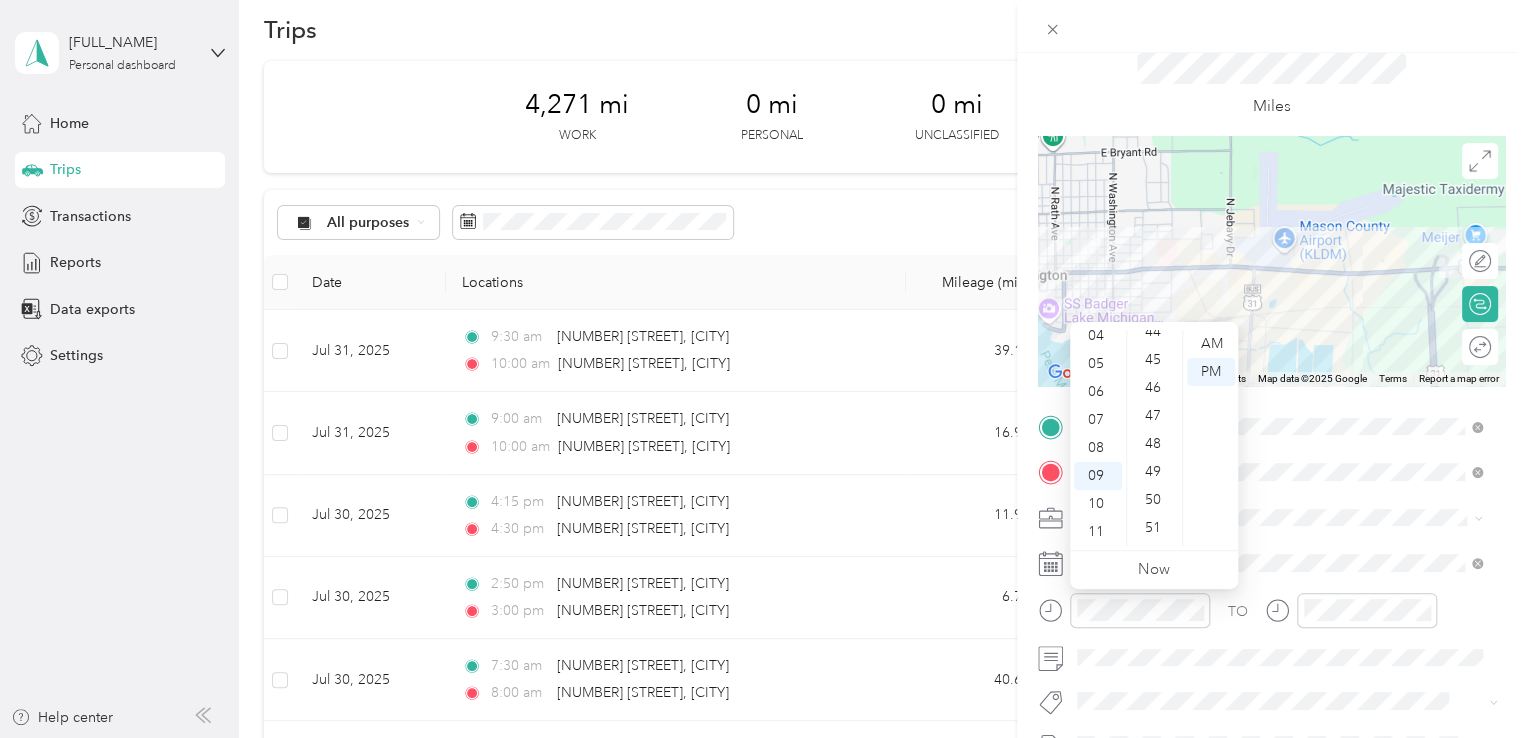 scroll, scrollTop: 1252, scrollLeft: 0, axis: vertical 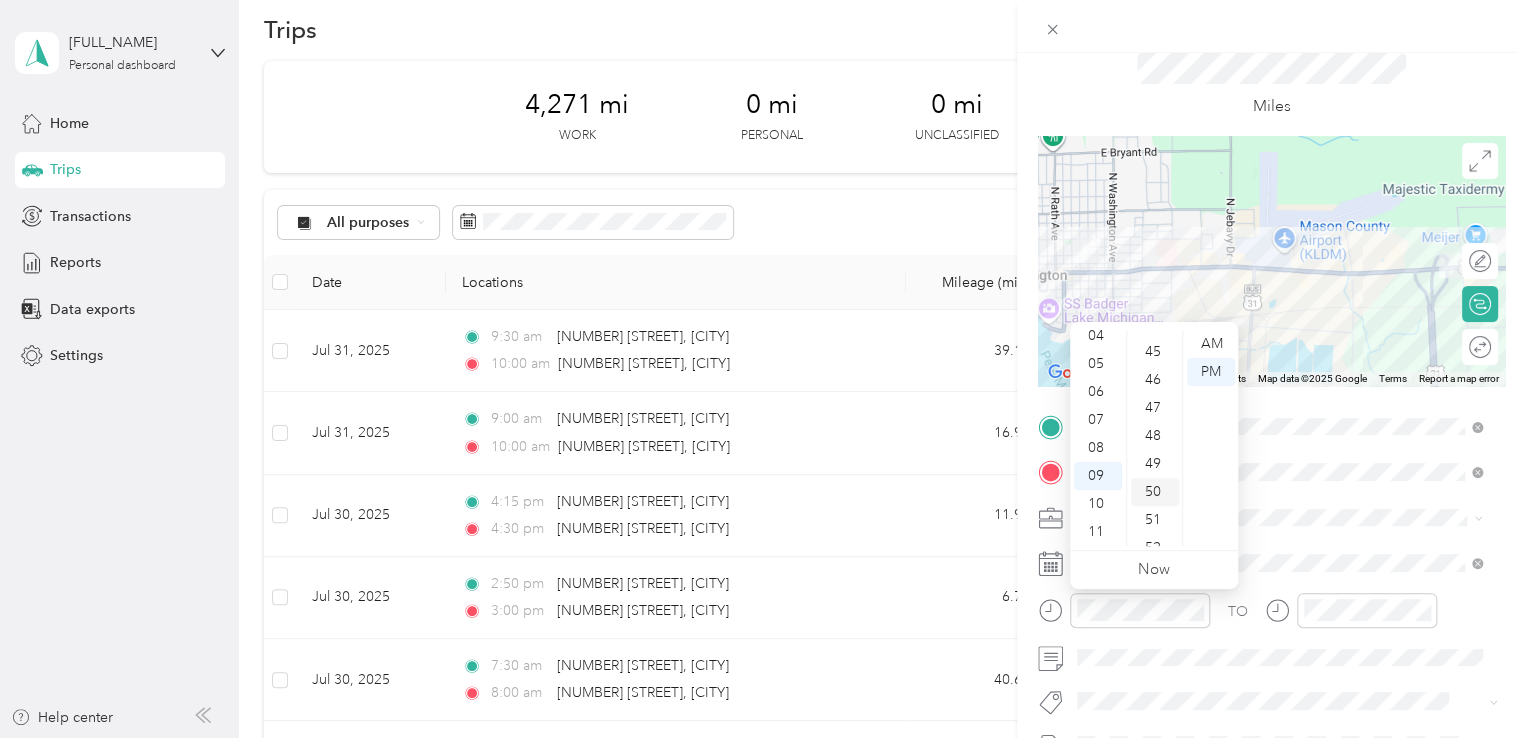 drag, startPoint x: 1158, startPoint y: 487, endPoint x: 1195, endPoint y: 437, distance: 62.201286 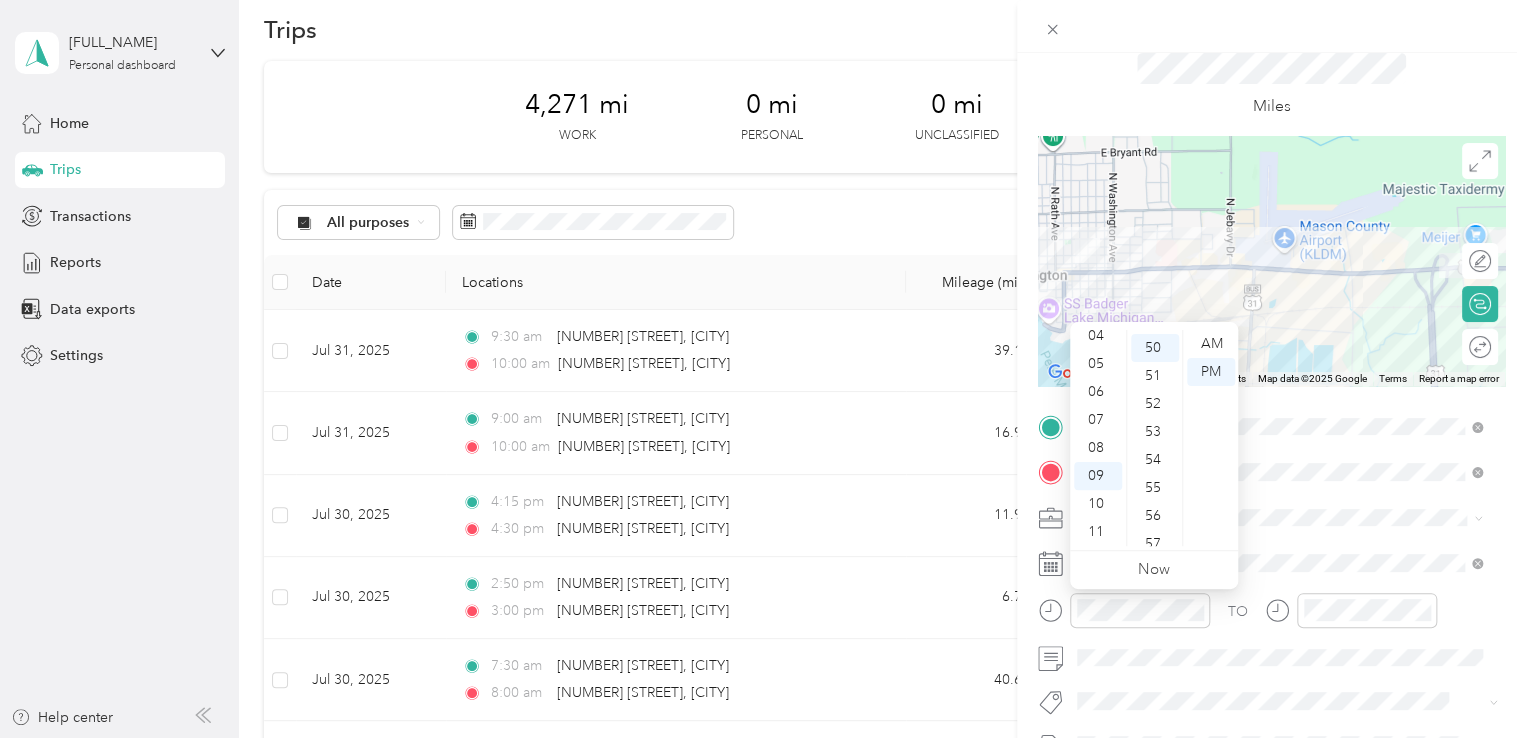 scroll, scrollTop: 1400, scrollLeft: 0, axis: vertical 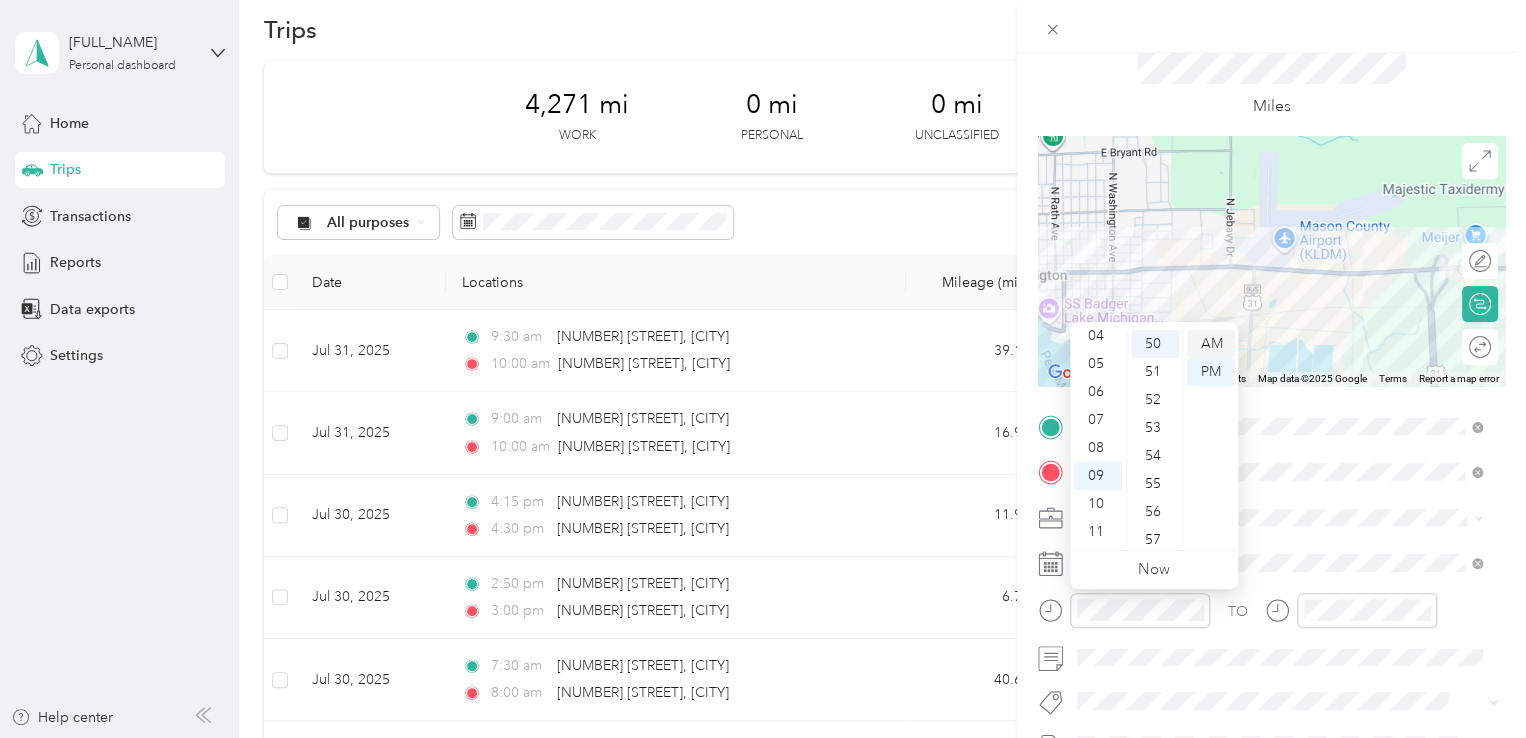 click on "AM" at bounding box center [1211, 344] 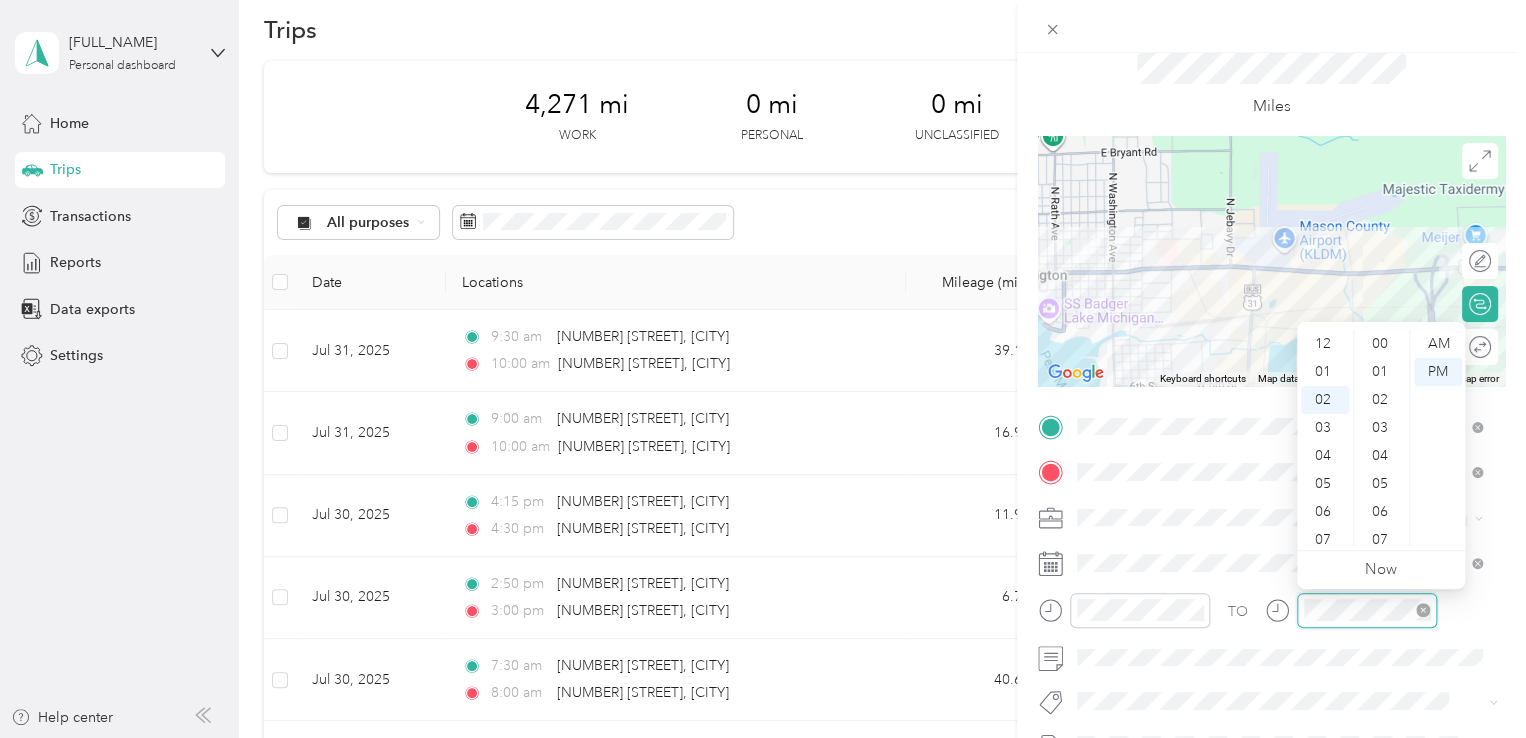scroll, scrollTop: 56, scrollLeft: 0, axis: vertical 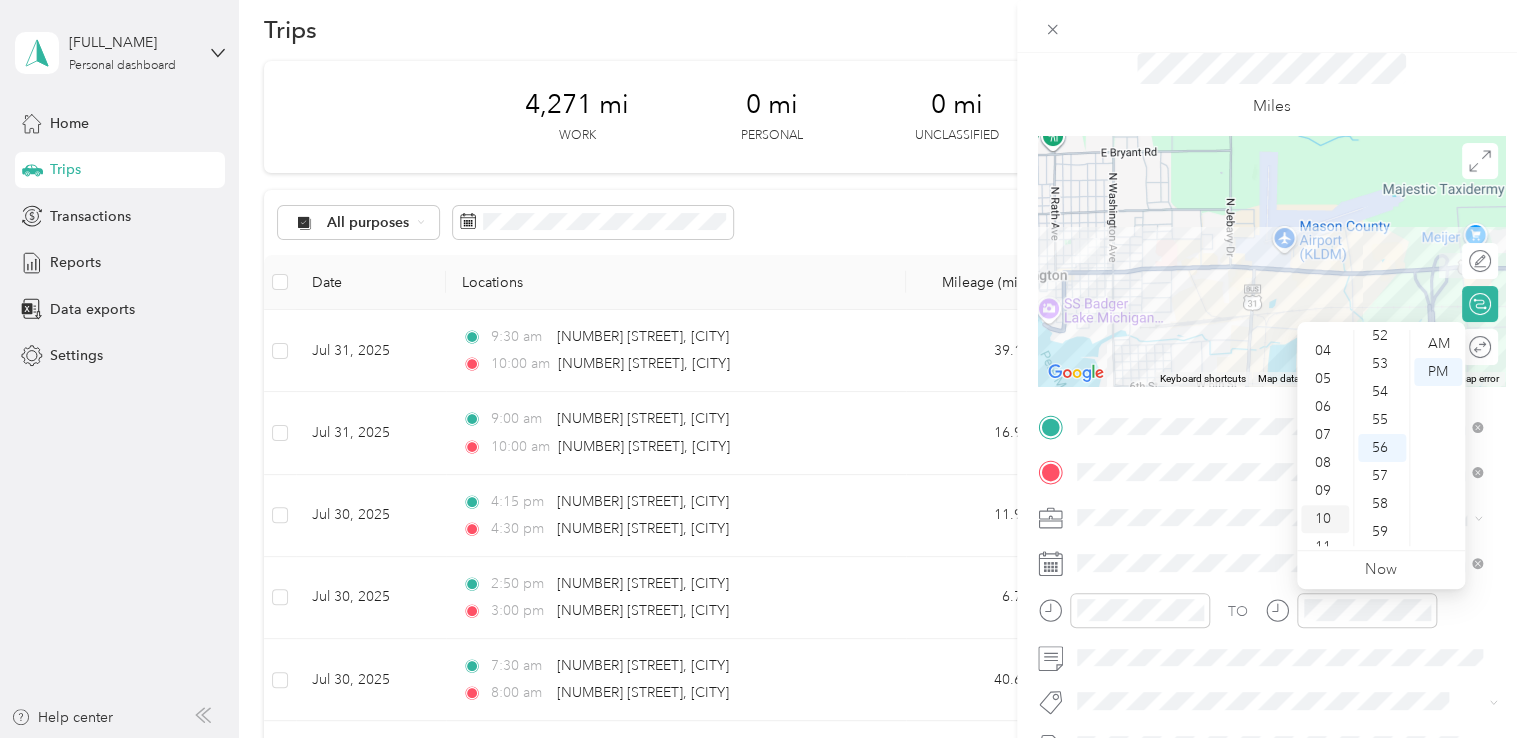 click on "10" at bounding box center (1325, 519) 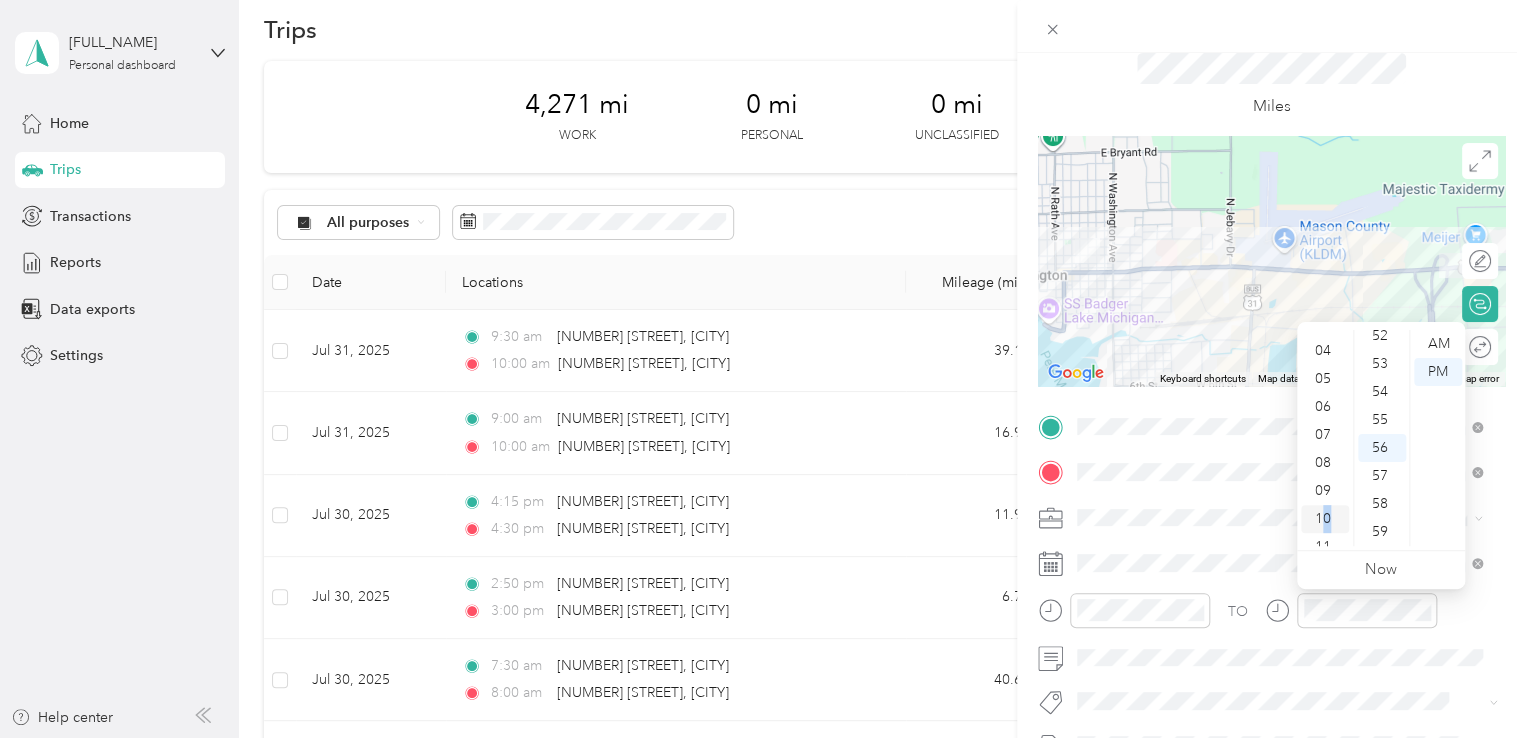 scroll, scrollTop: 120, scrollLeft: 0, axis: vertical 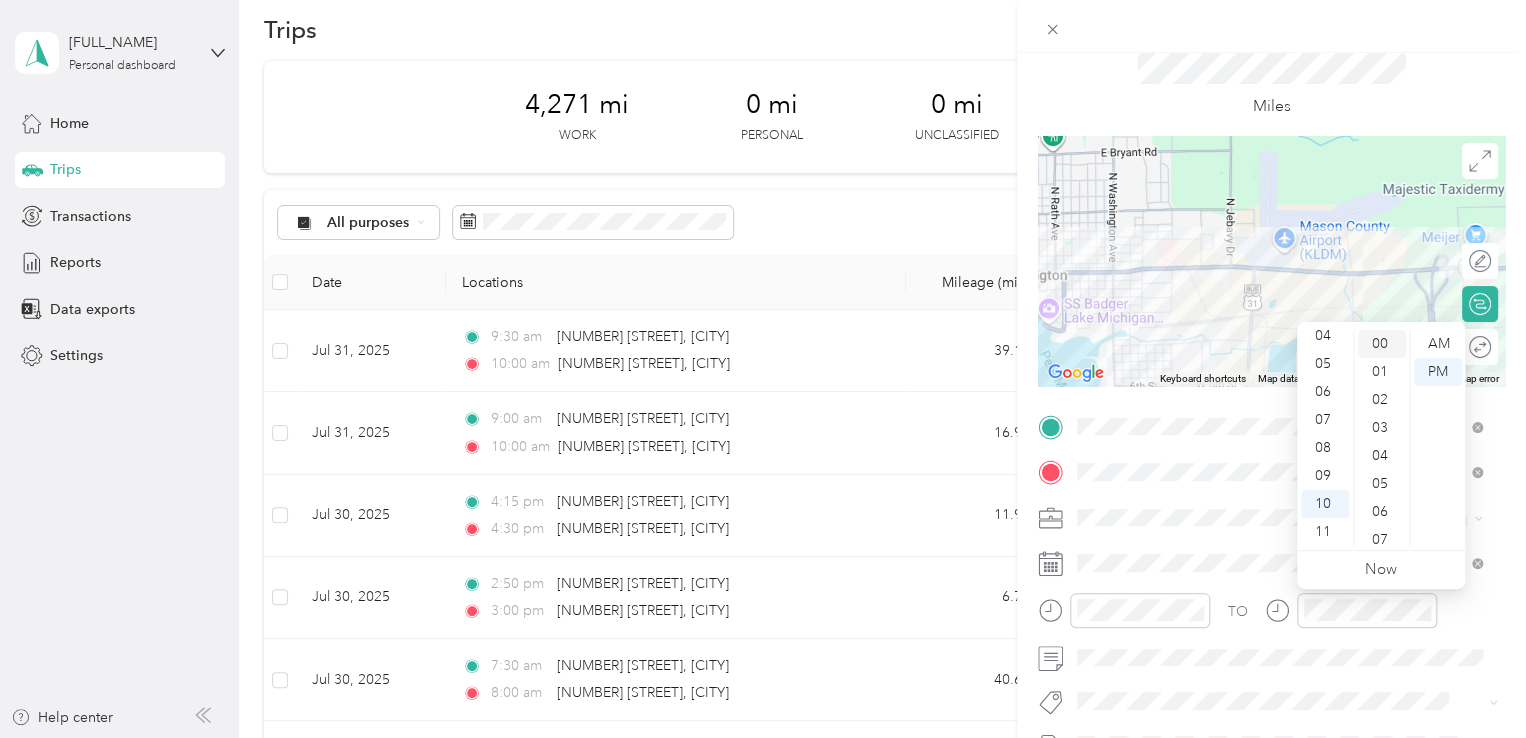 click on "00" at bounding box center (1382, 344) 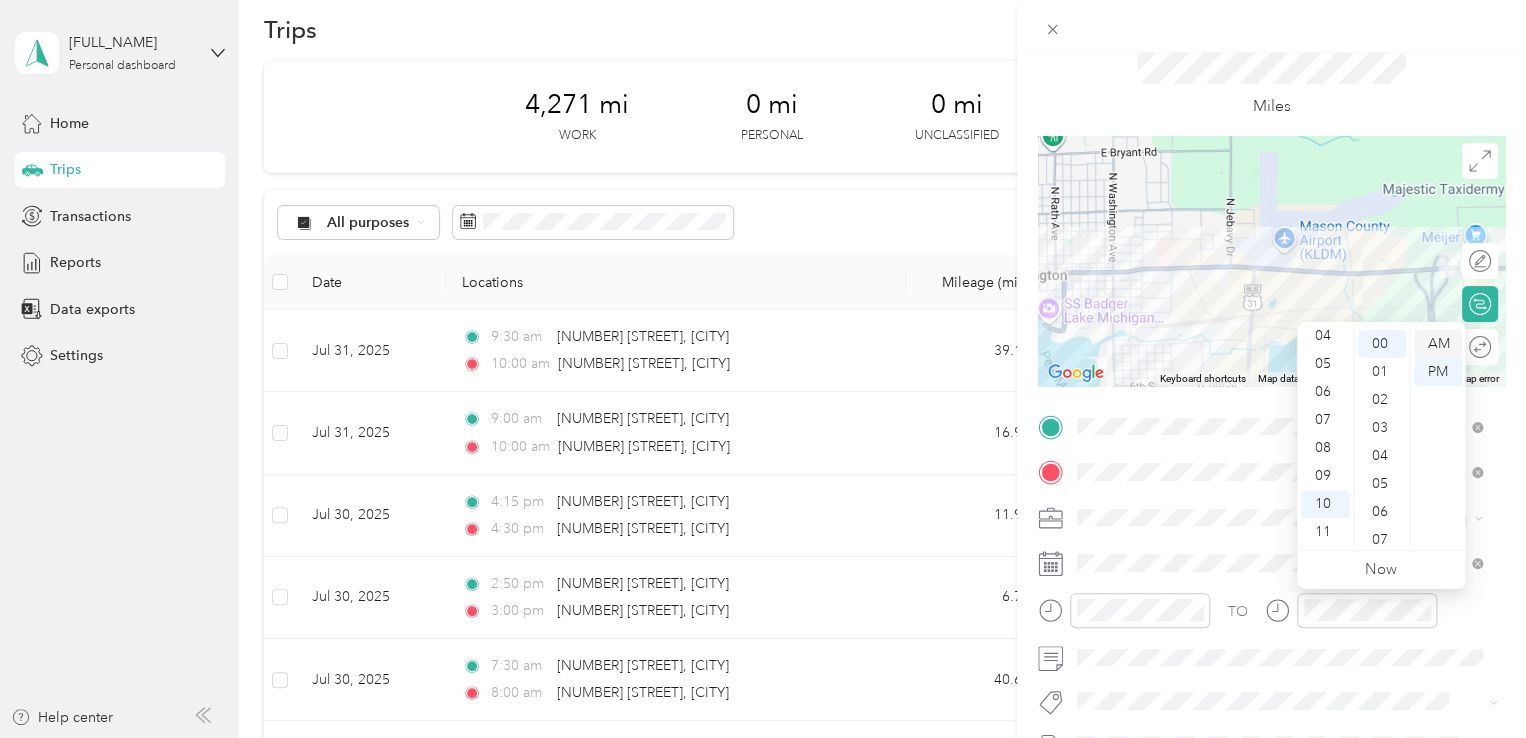 click on "AM" at bounding box center (1438, 344) 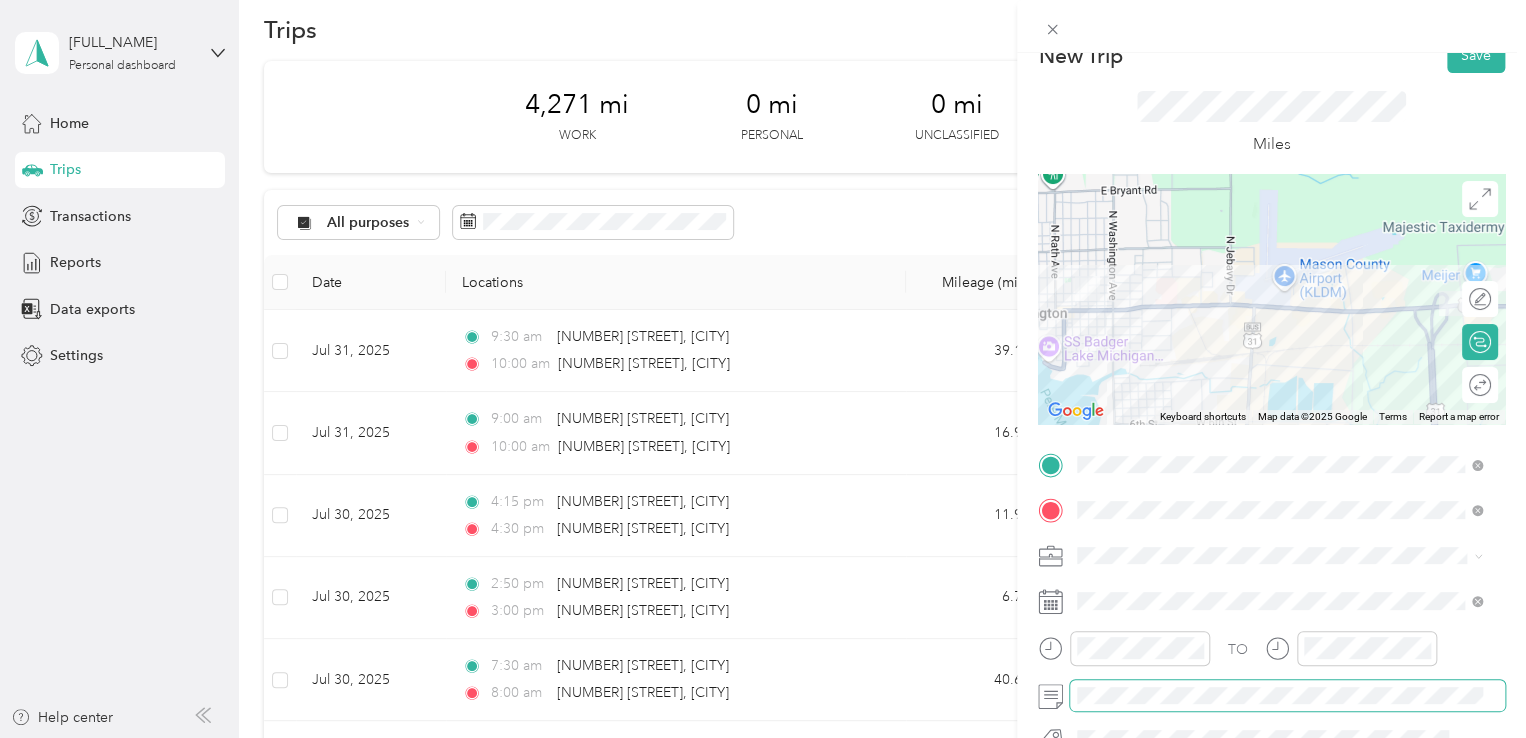 scroll, scrollTop: 0, scrollLeft: 0, axis: both 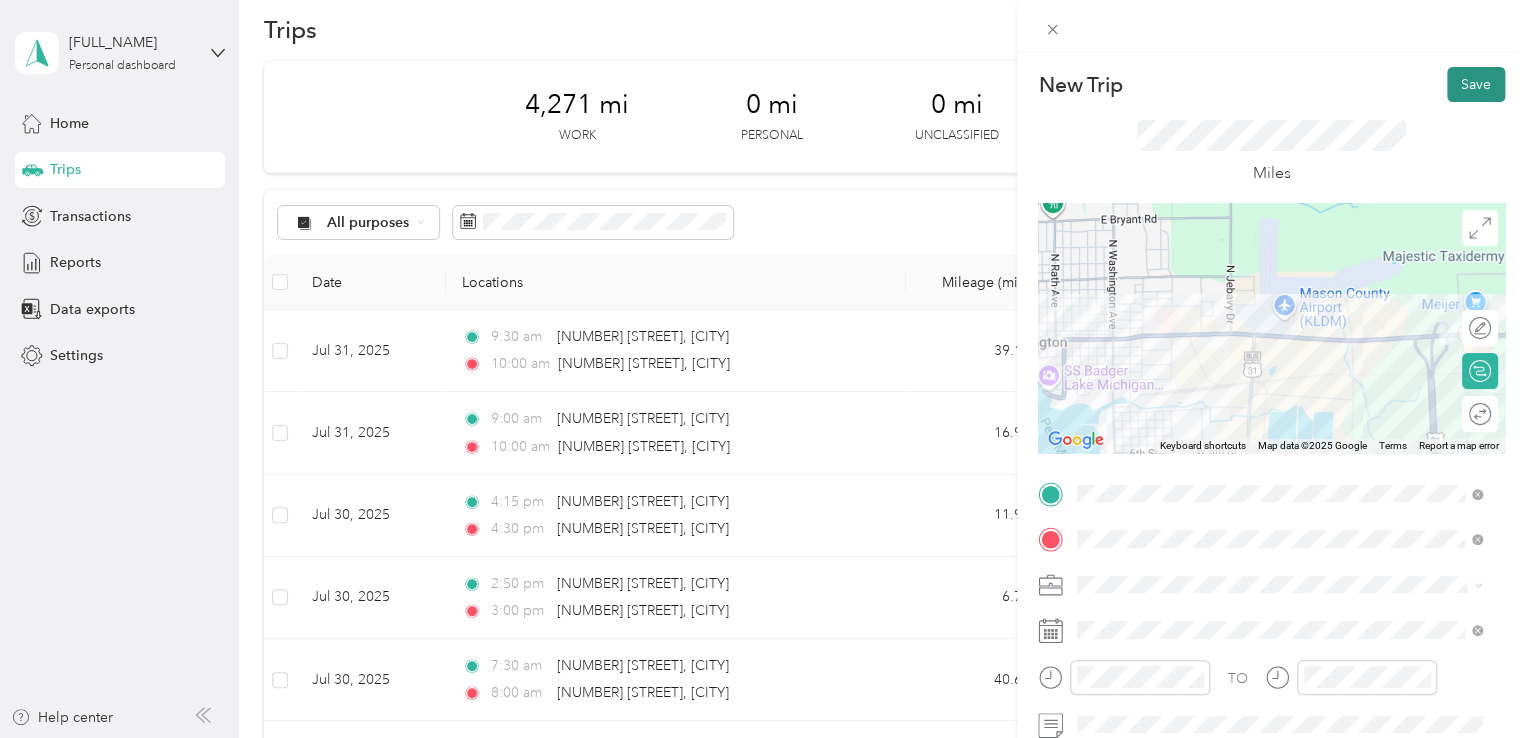 click on "Save" at bounding box center (1476, 84) 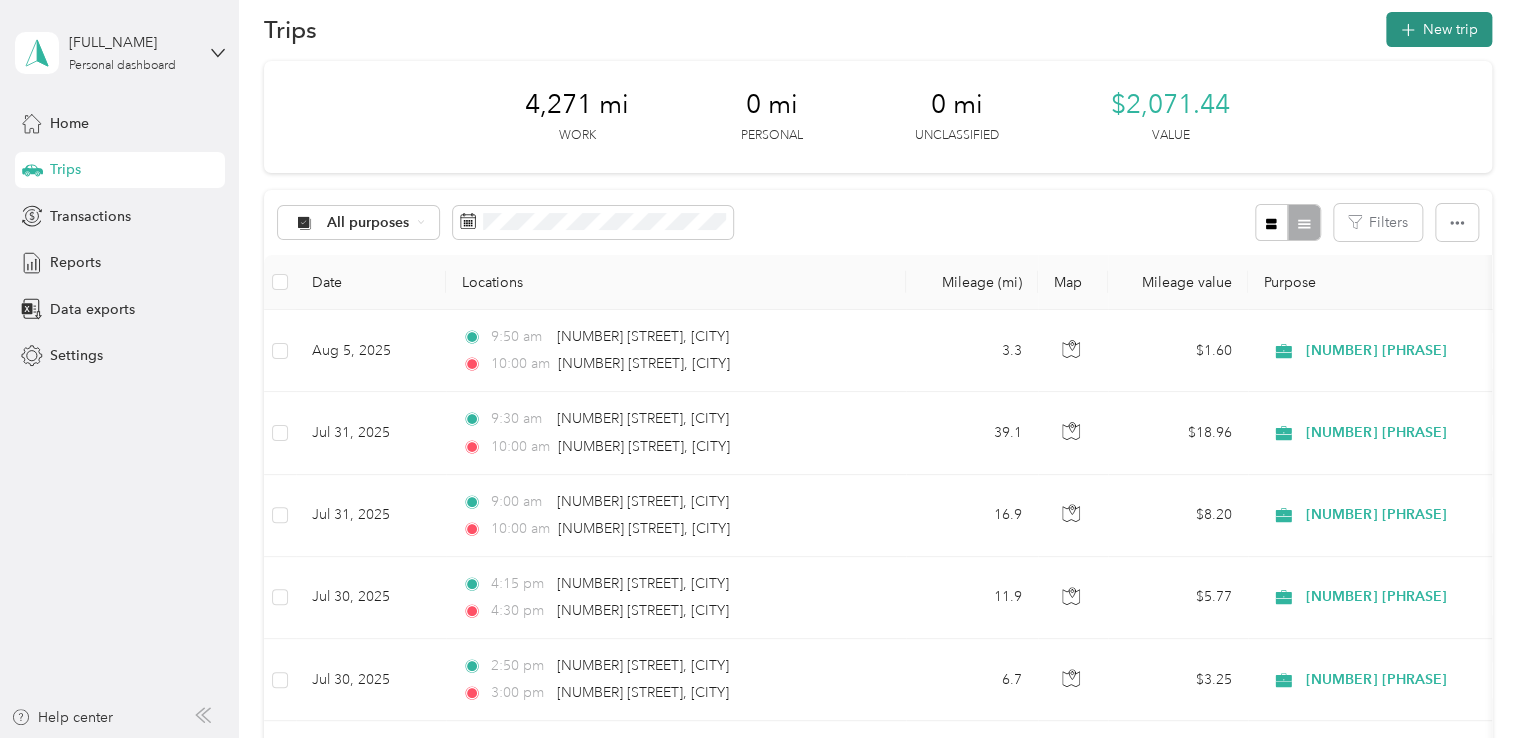 click on "New trip" at bounding box center (1439, 29) 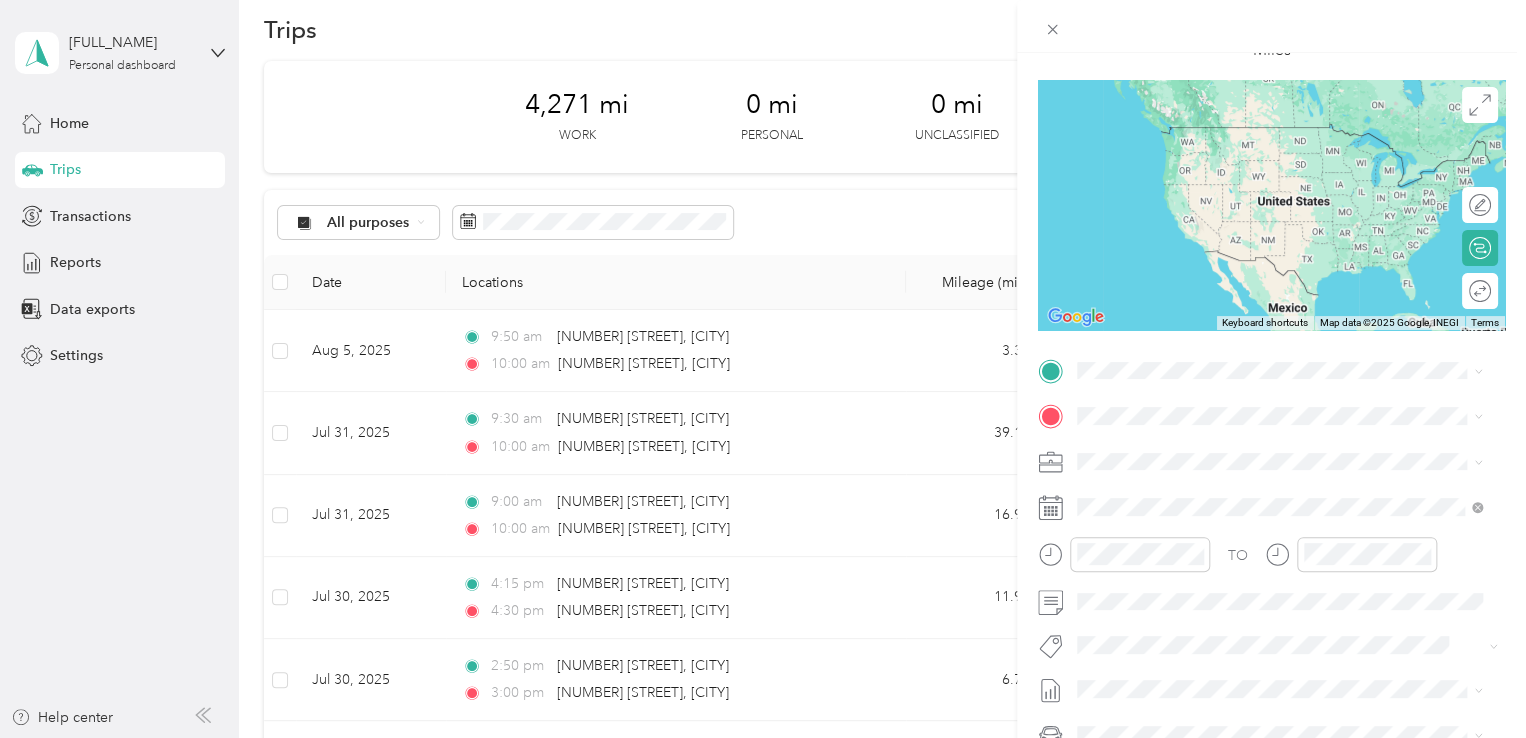 scroll, scrollTop: 158, scrollLeft: 0, axis: vertical 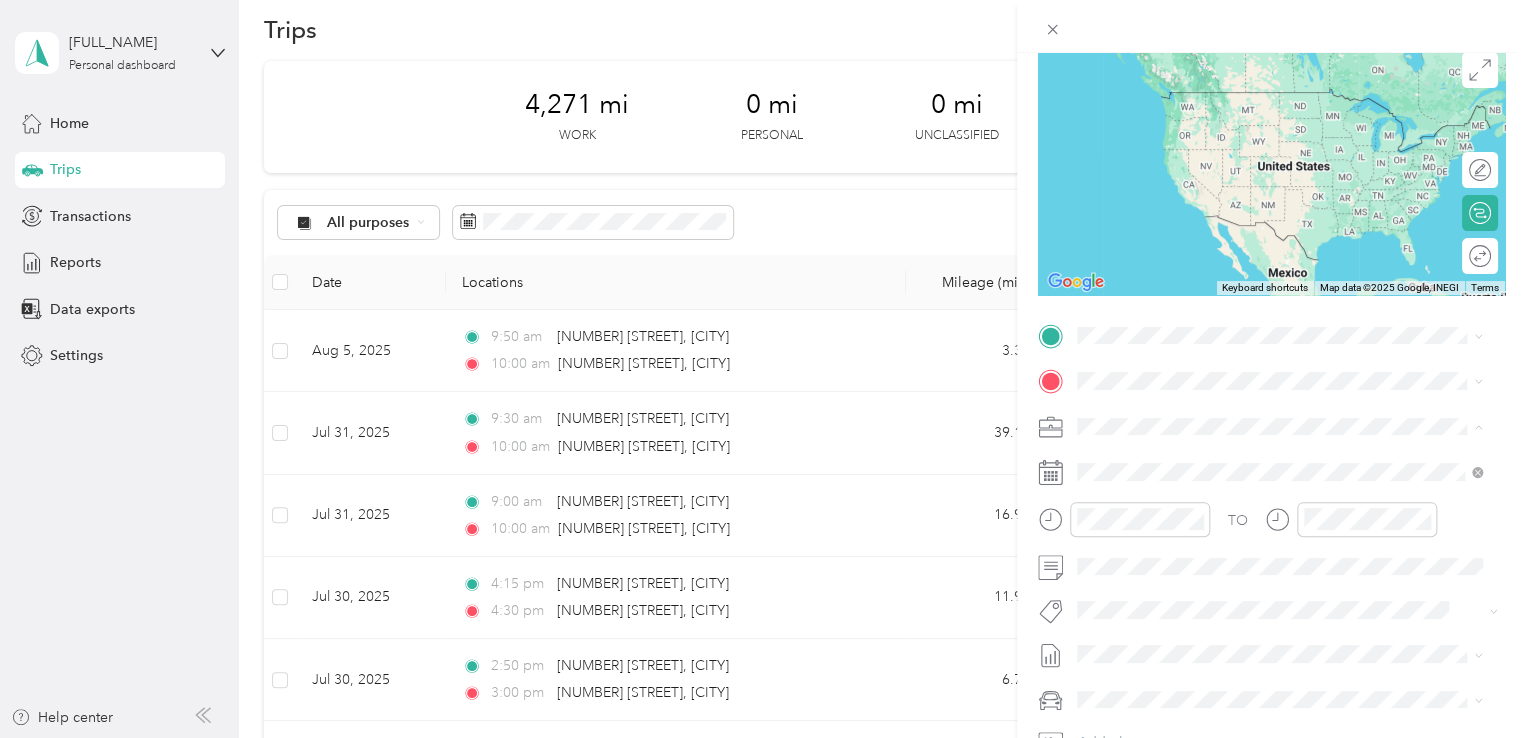 click on "[NUMBER] [PHRASE]" at bounding box center [1149, 531] 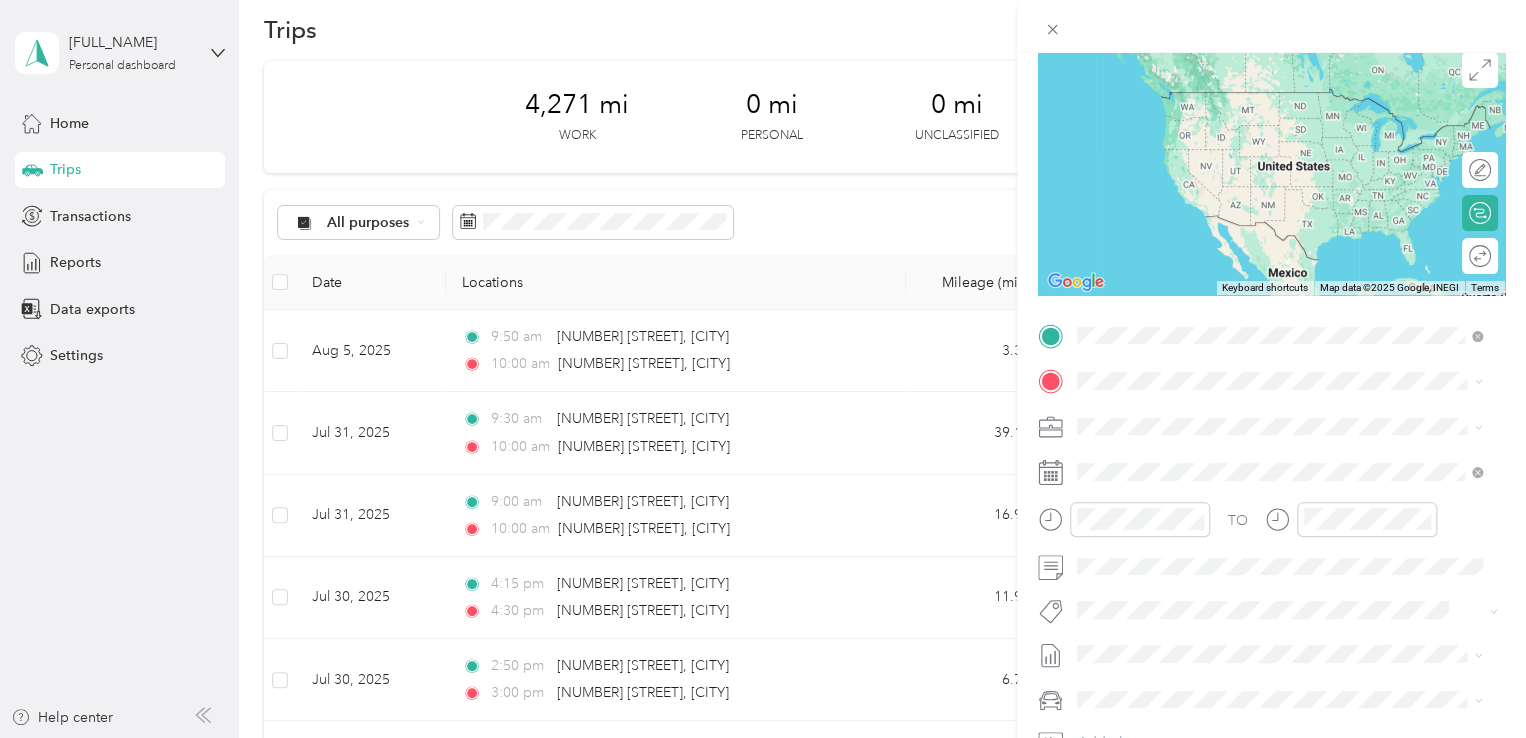 click on "[NUMBER] [STREET]
[CITY], [STATE] [POSTAL_CODE], [COUNTRY]" at bounding box center (1259, 415) 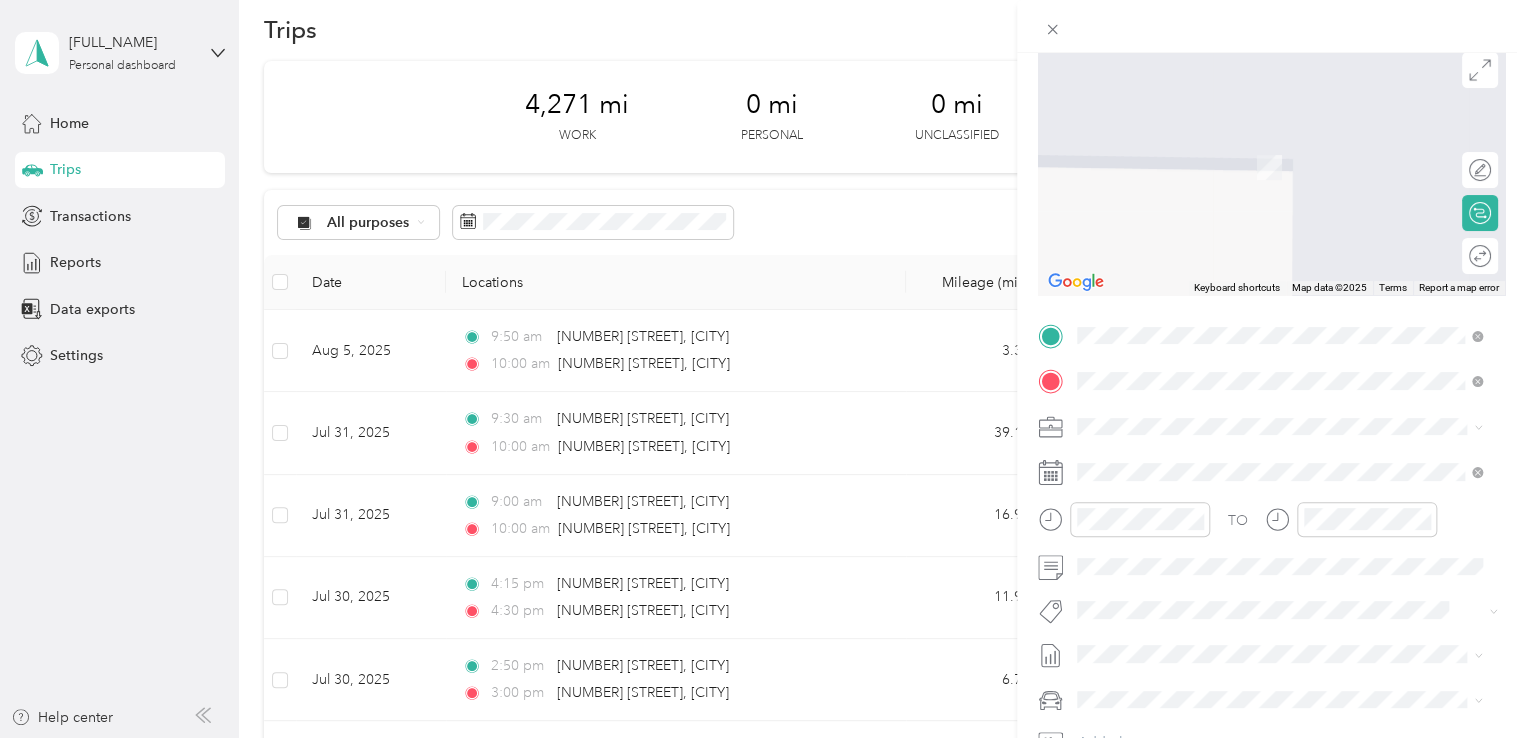 click on "[NUMBER] [STREET]
[CITY], [STATE] [POSTAL_CODE], [COUNTRY]" at bounding box center [1259, 461] 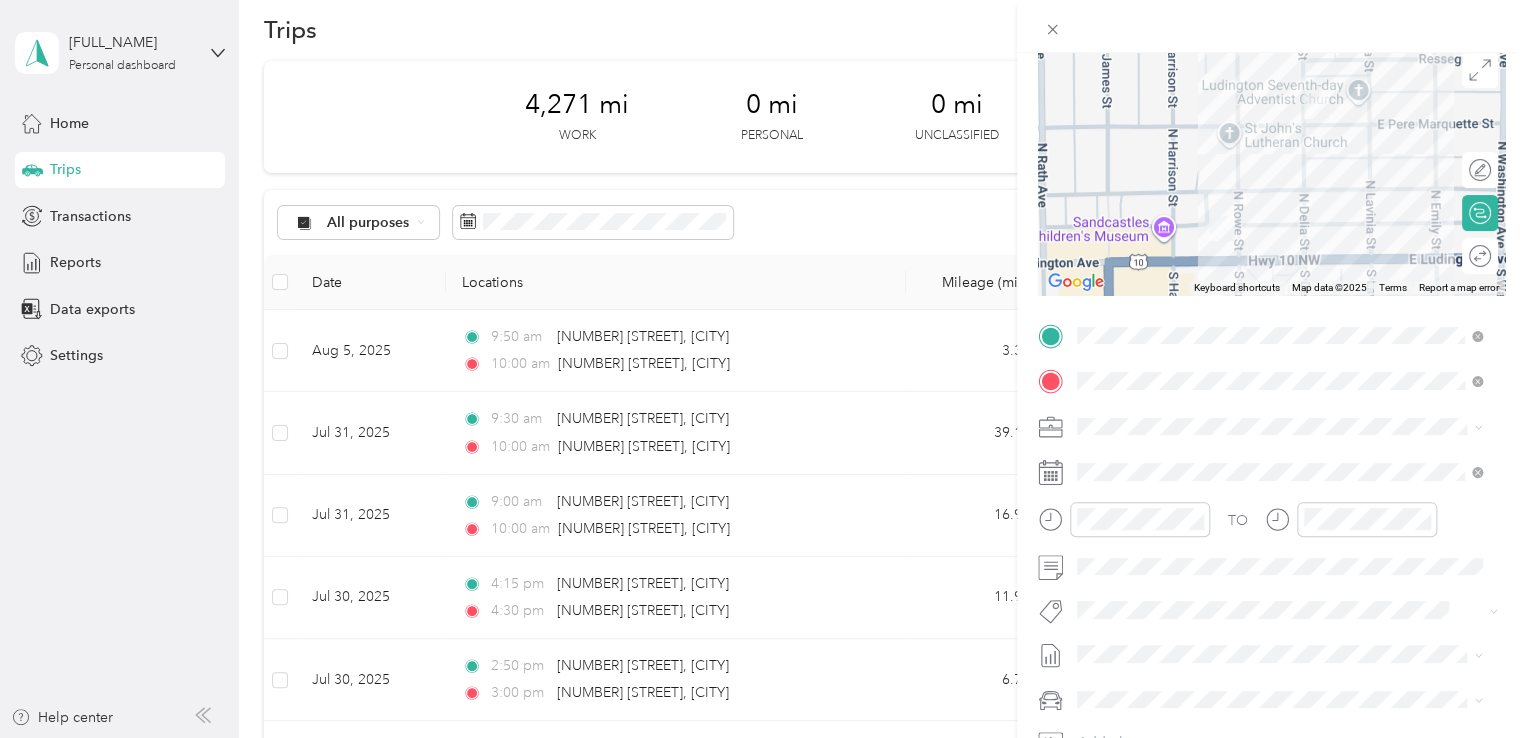 click on "[NUMBER] [PHRASE]" at bounding box center (1279, 522) 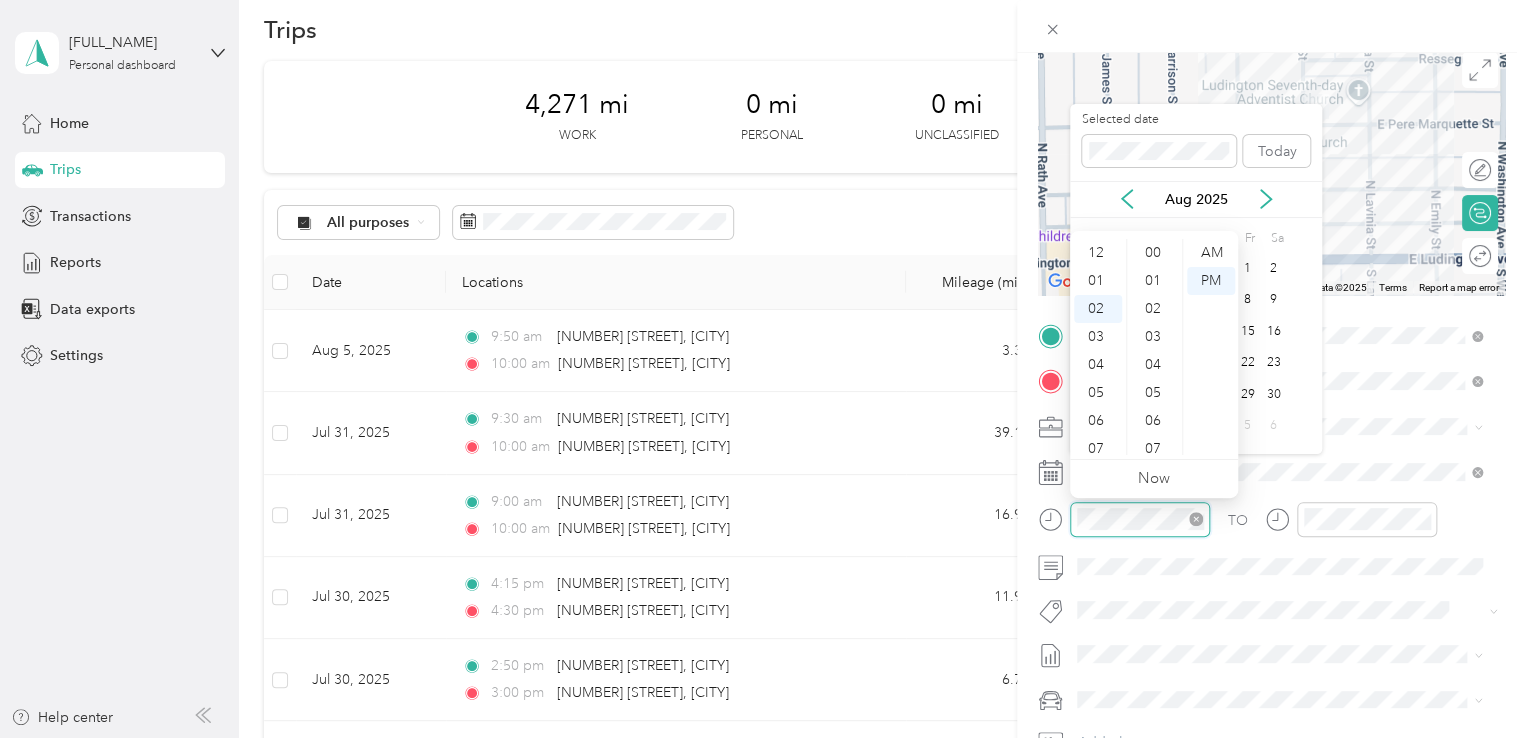 scroll, scrollTop: 56, scrollLeft: 0, axis: vertical 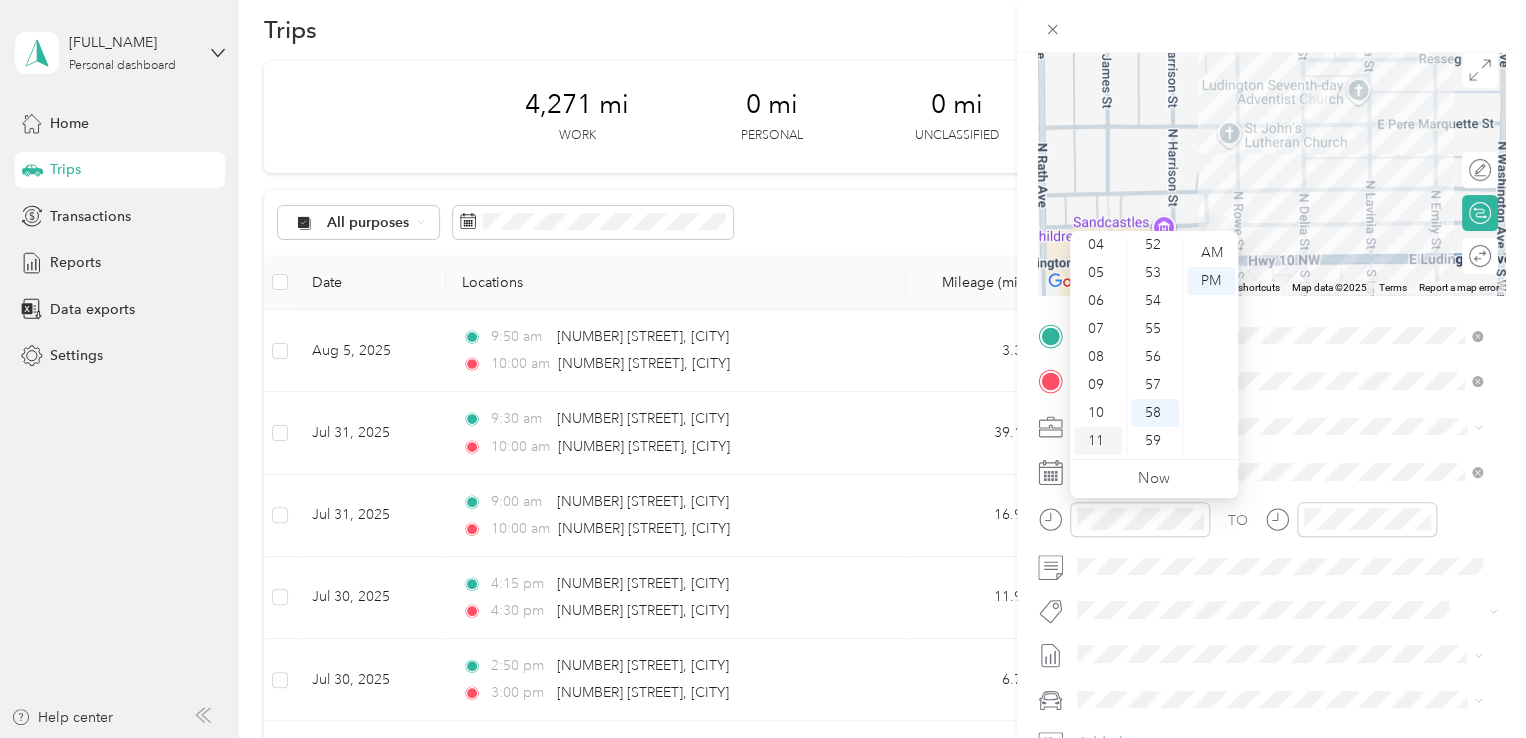 click on "11" at bounding box center [1098, 441] 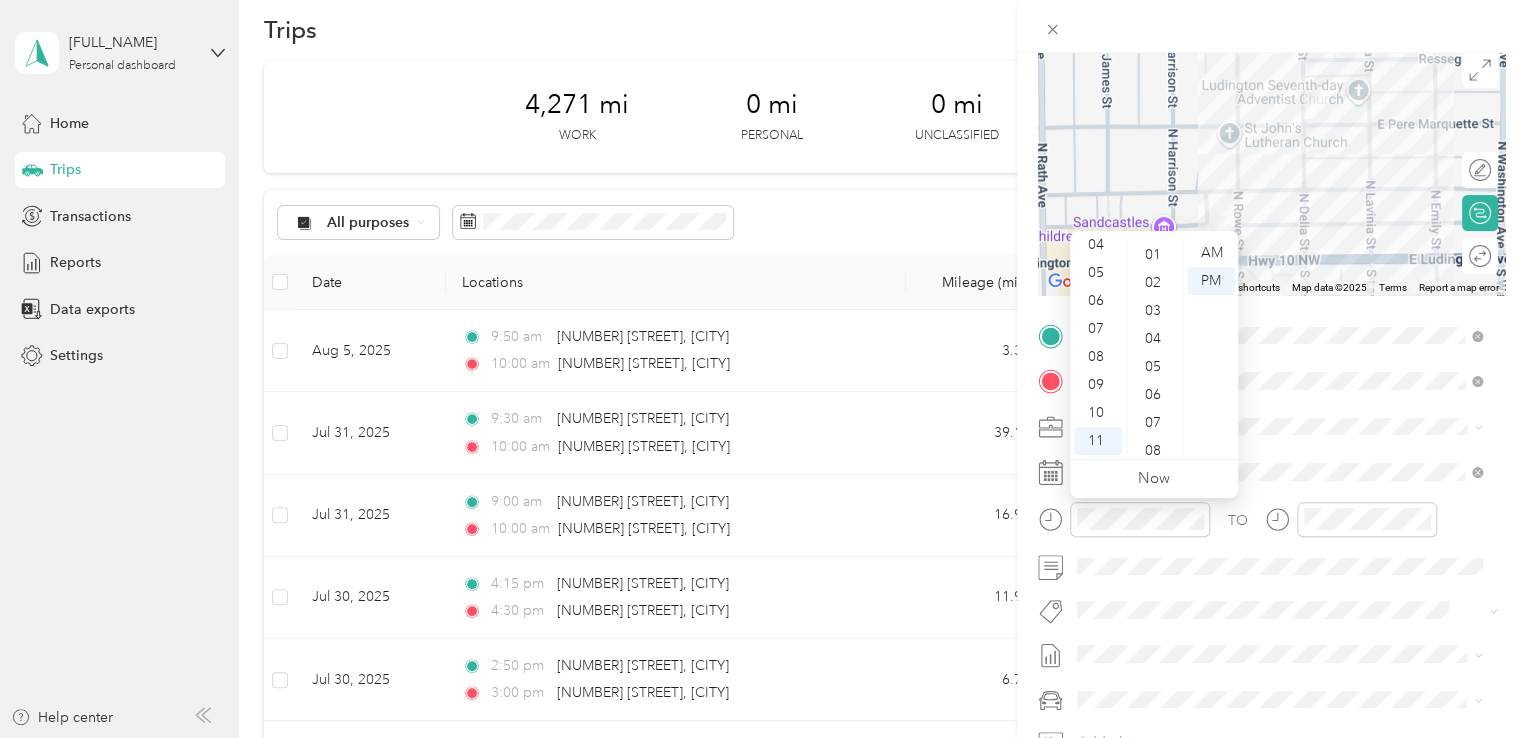 scroll, scrollTop: 0, scrollLeft: 0, axis: both 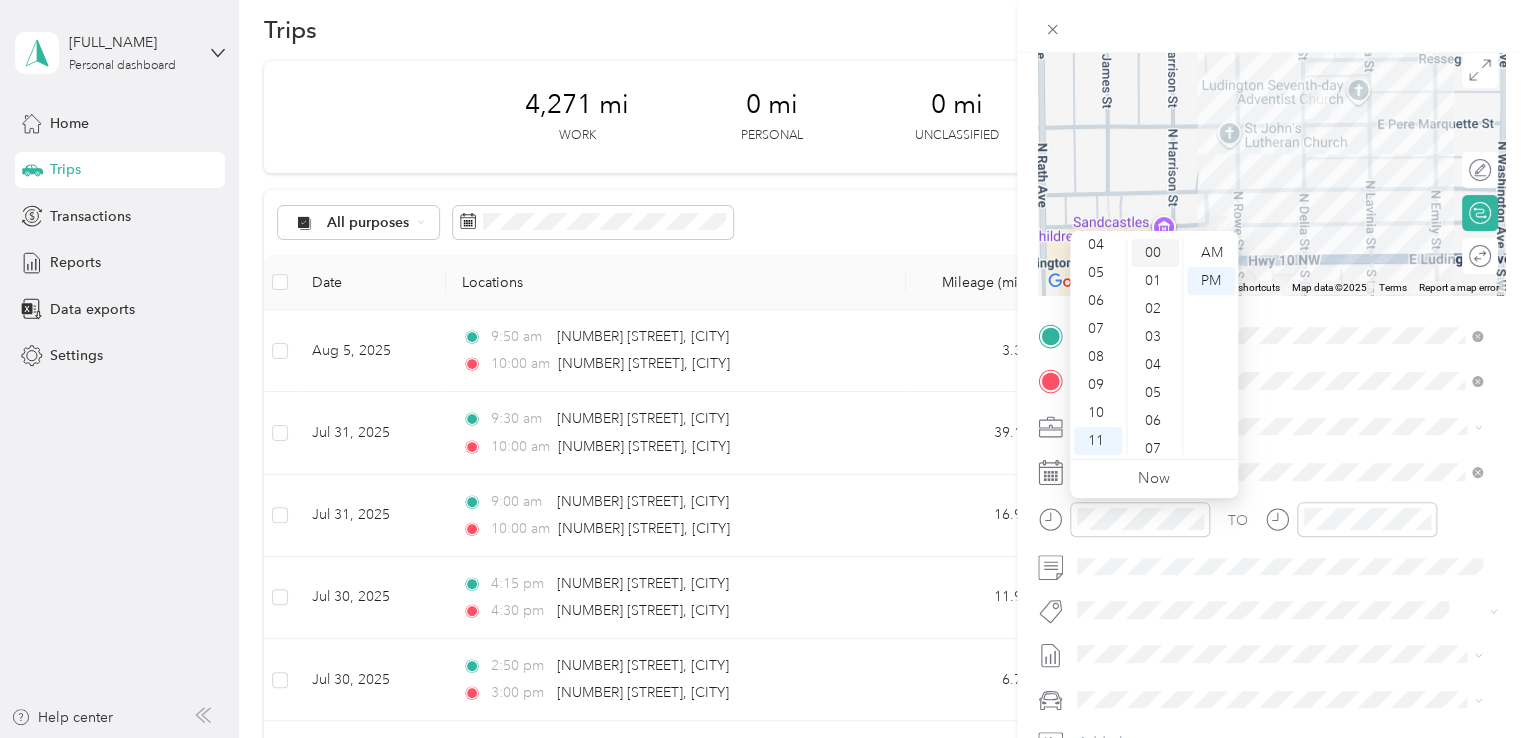 click on "00" at bounding box center [1155, 253] 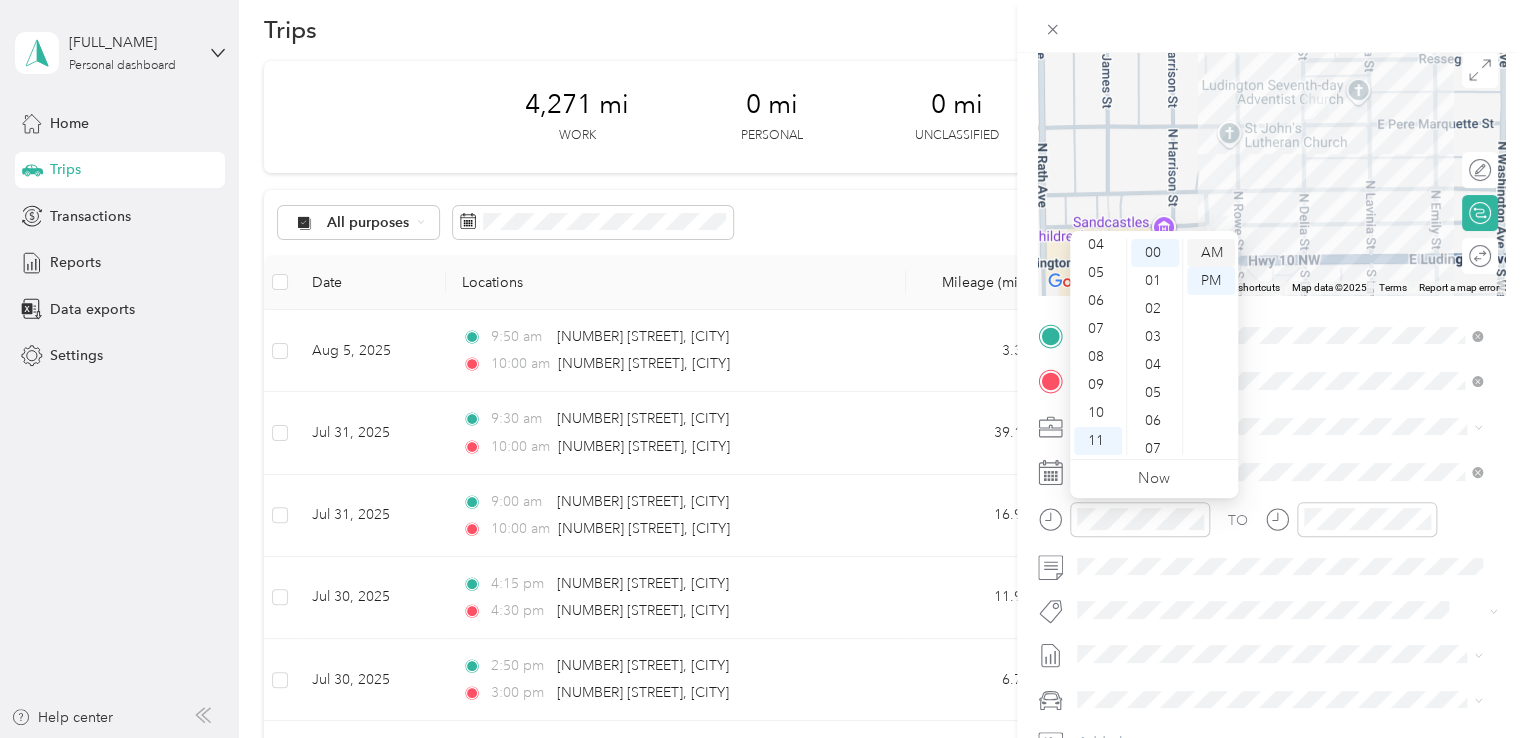 click on "AM" at bounding box center (1211, 253) 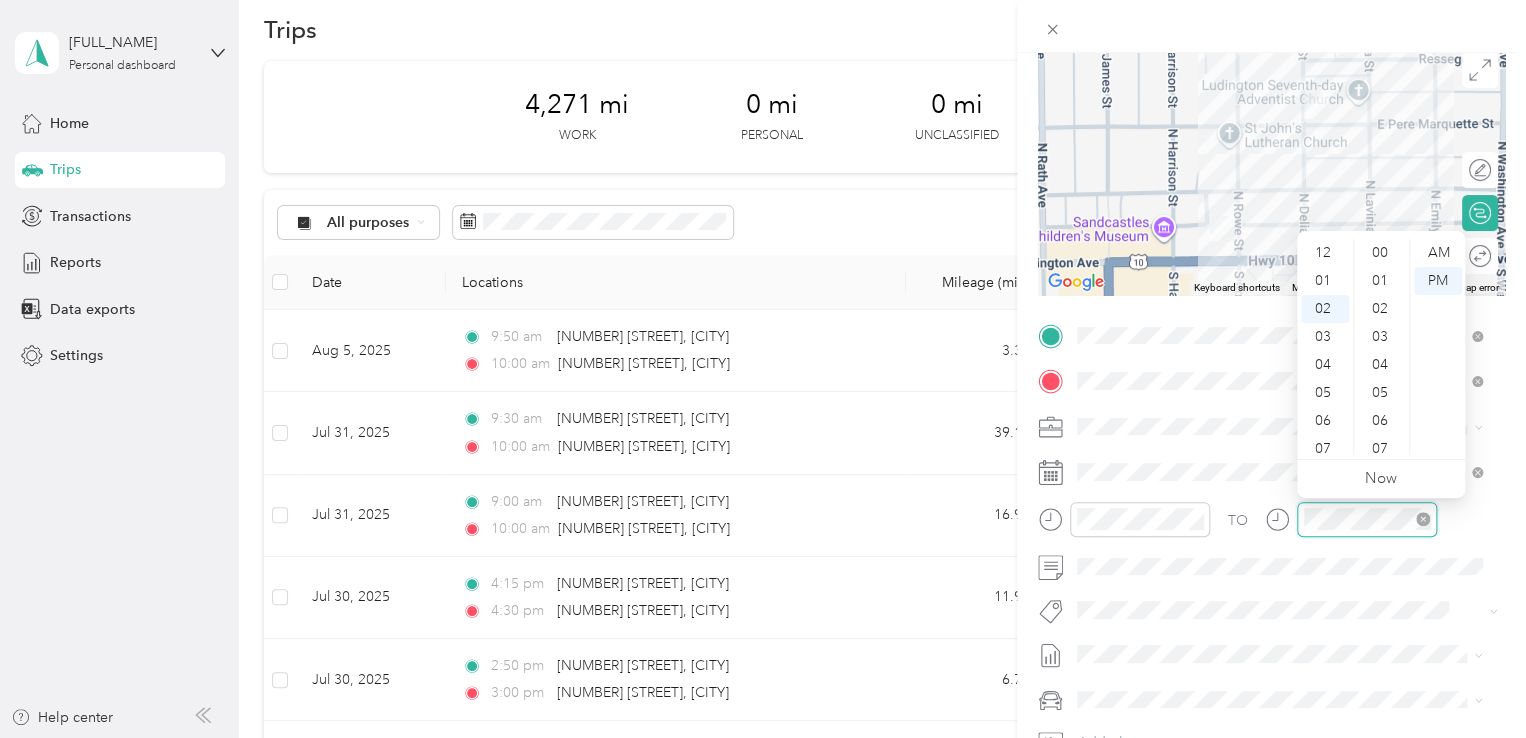 scroll, scrollTop: 56, scrollLeft: 0, axis: vertical 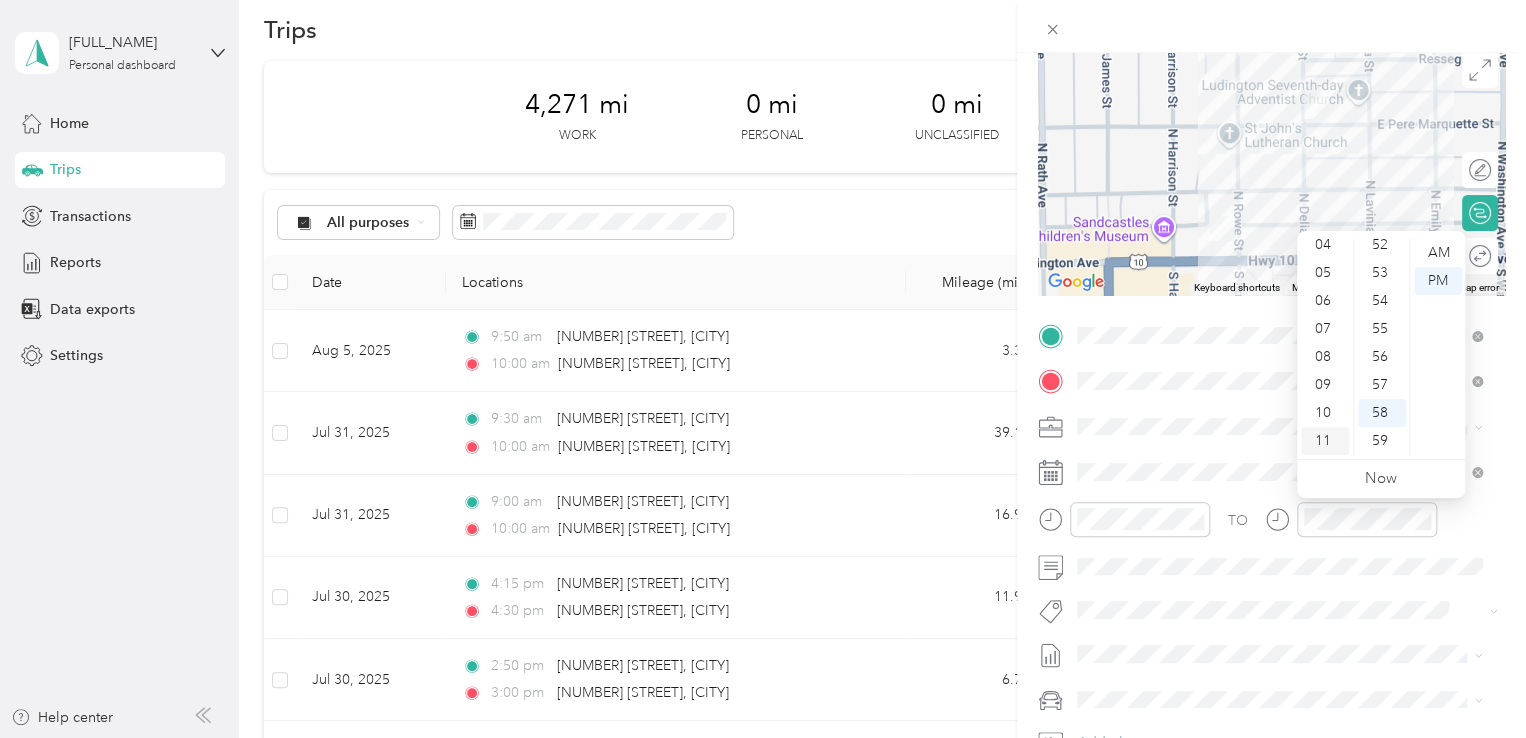 click on "11" at bounding box center [1325, 441] 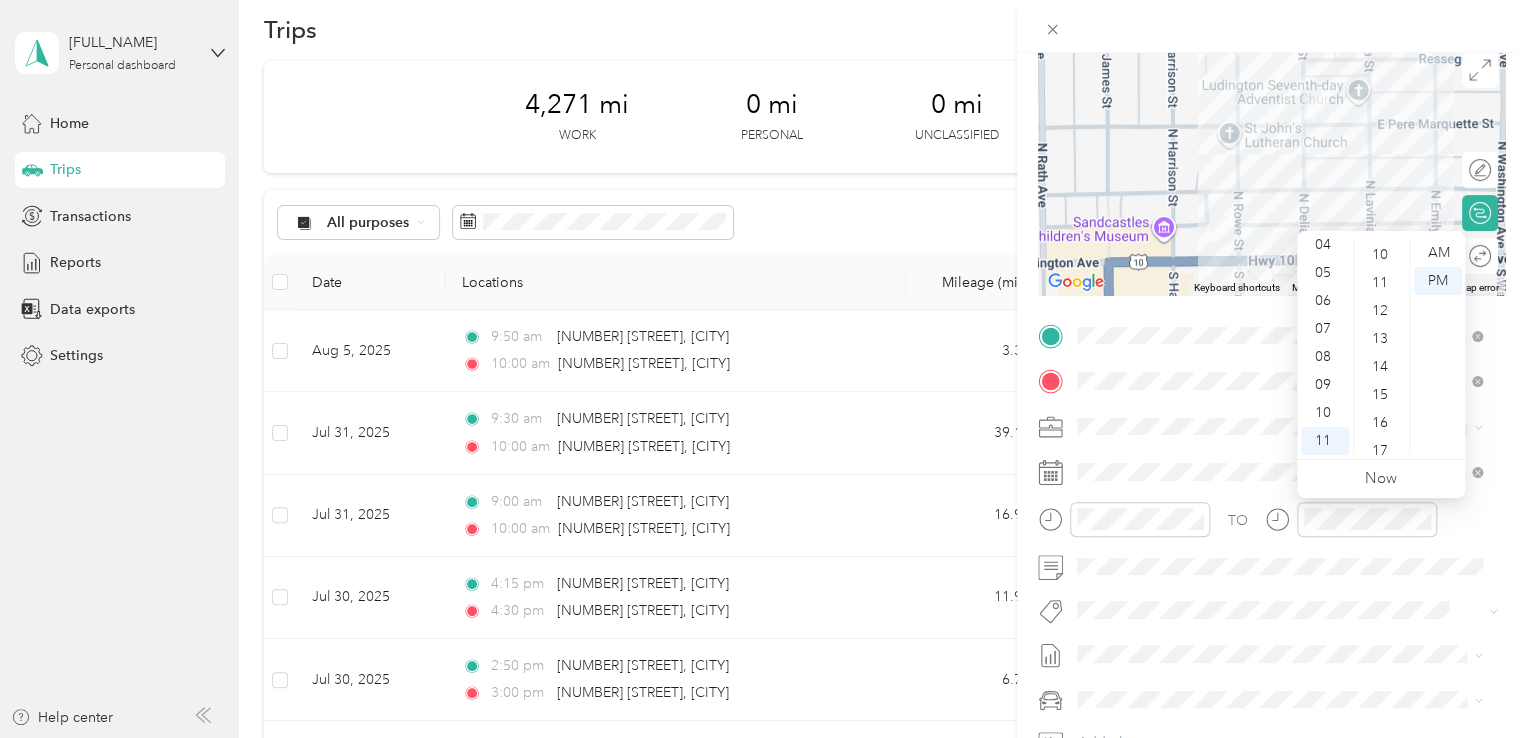 scroll, scrollTop: 257, scrollLeft: 0, axis: vertical 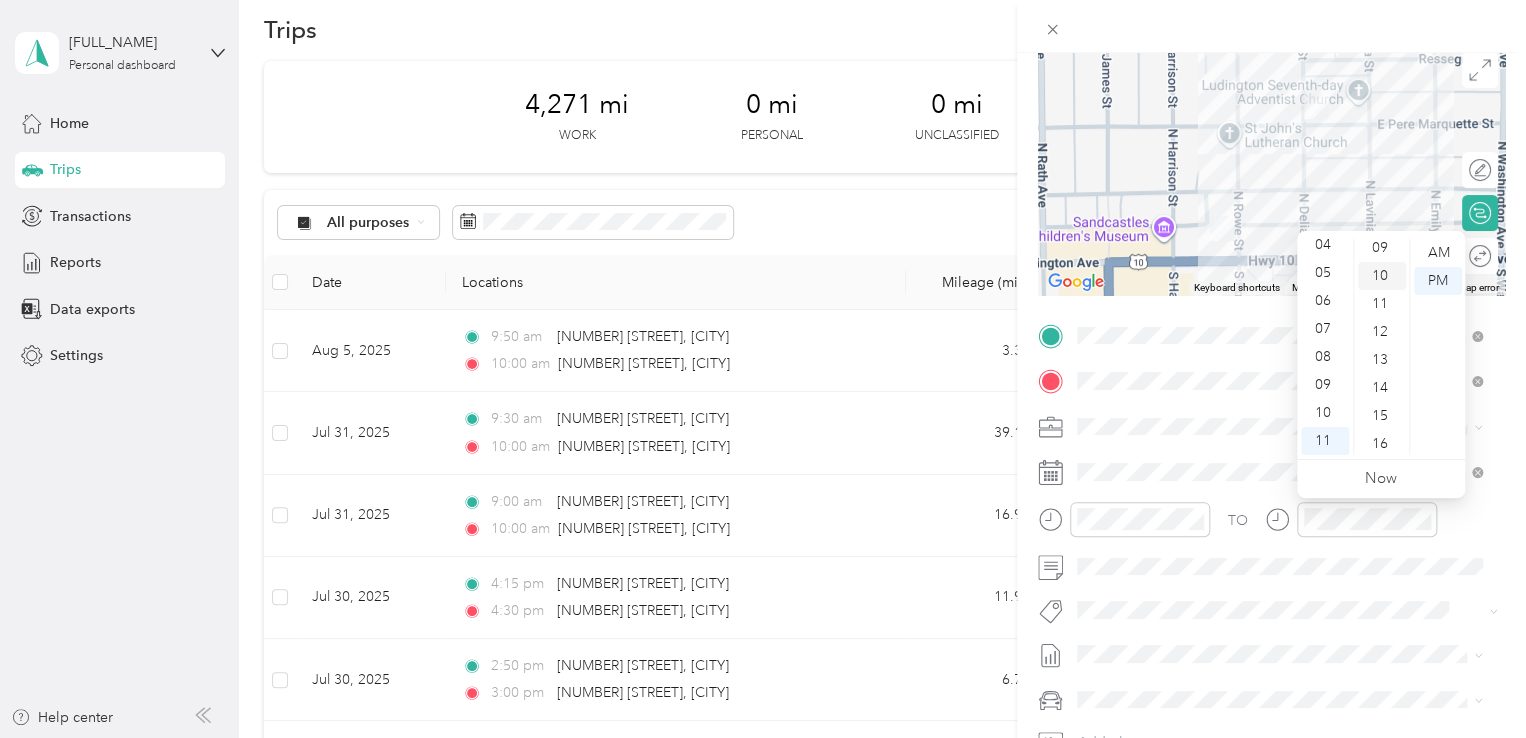 click on "10" at bounding box center (1382, 276) 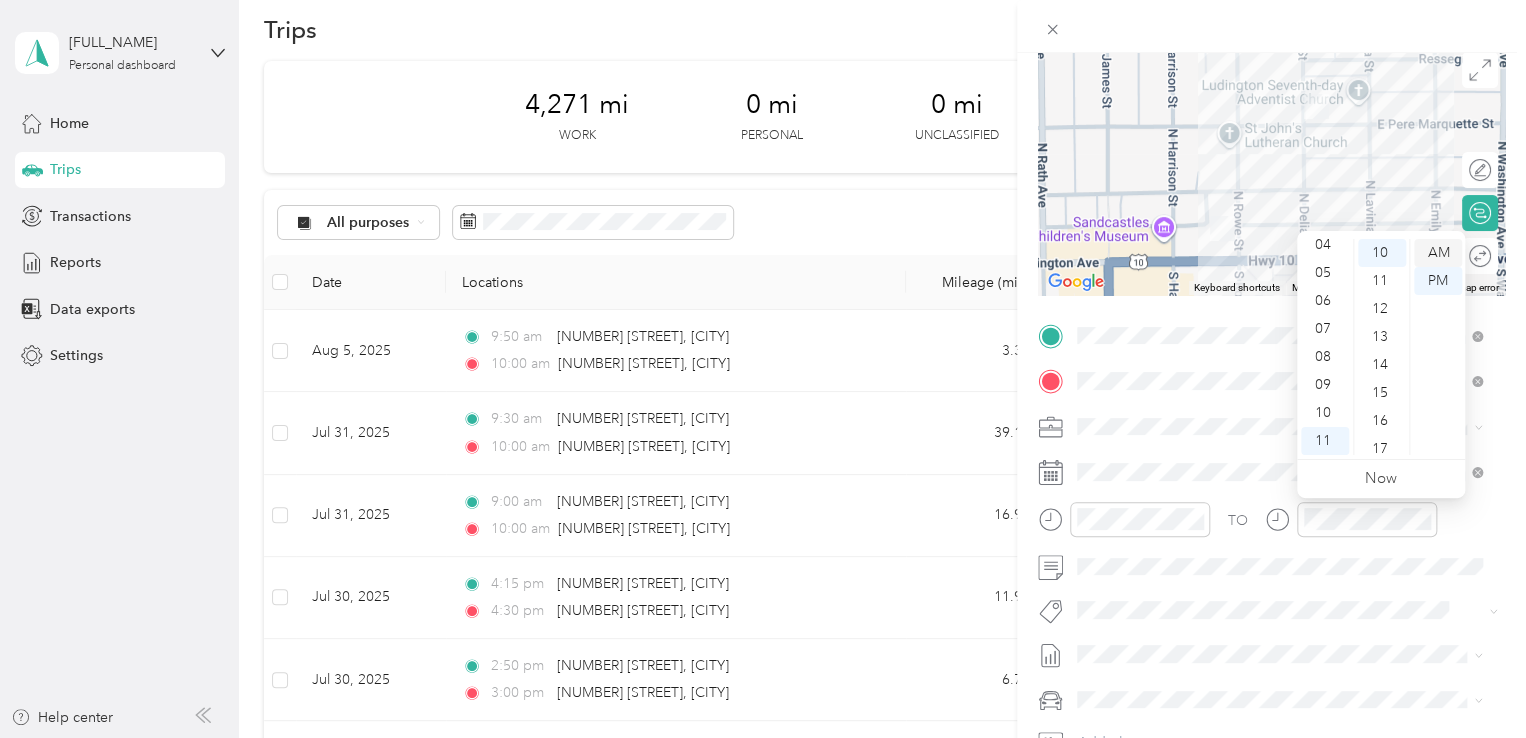 click on "AM" at bounding box center (1438, 253) 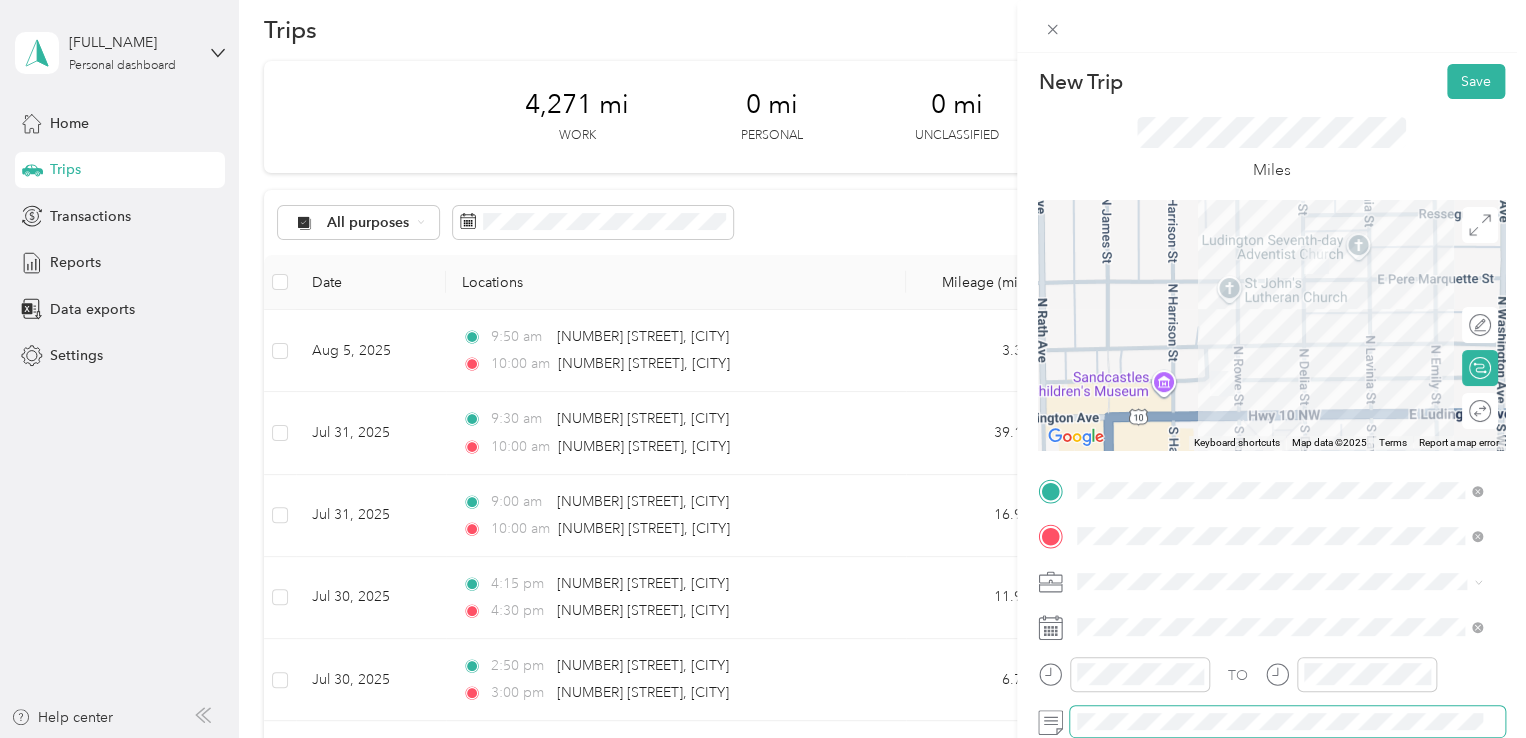 scroll, scrollTop: 0, scrollLeft: 0, axis: both 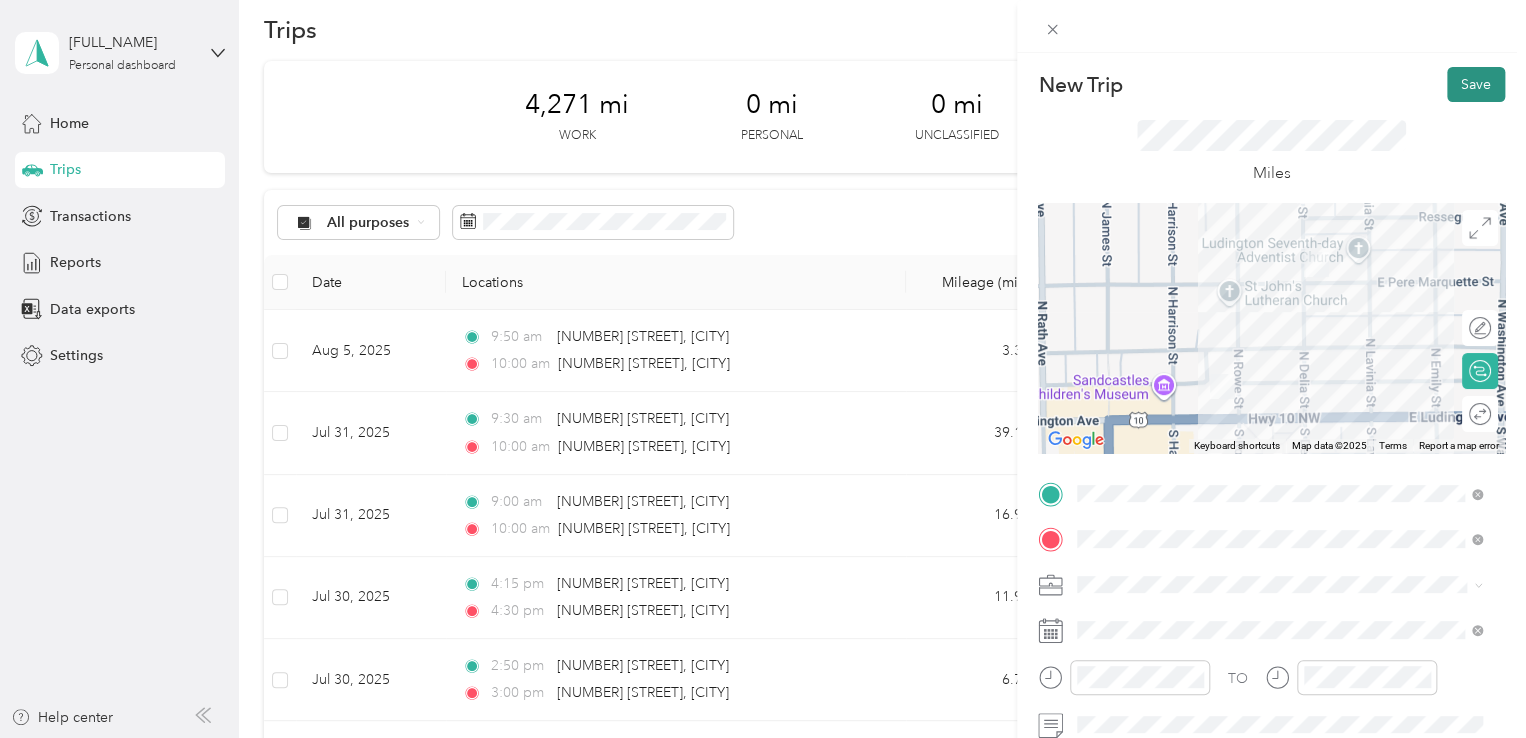 click on "Save" at bounding box center [1476, 84] 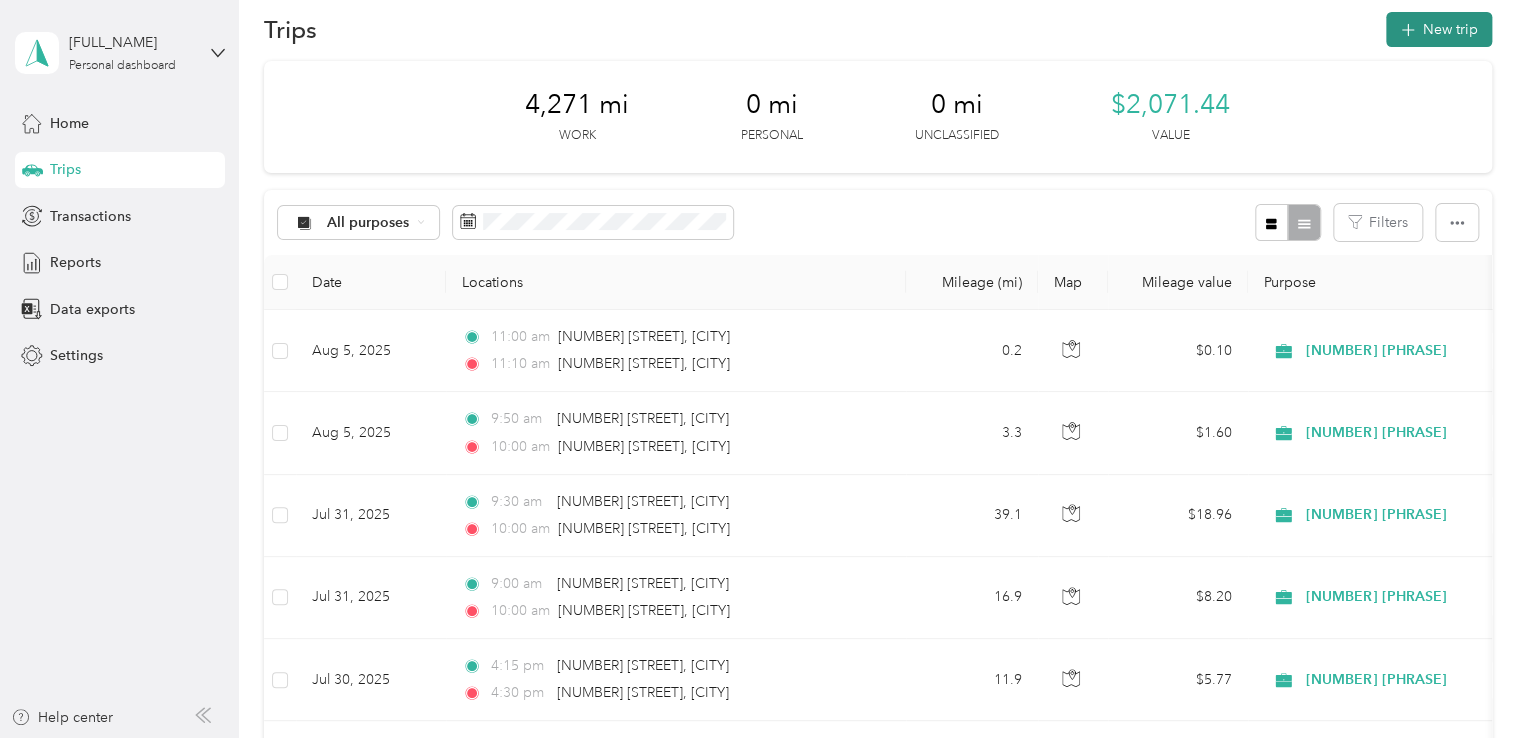 click on "New trip" at bounding box center [1439, 29] 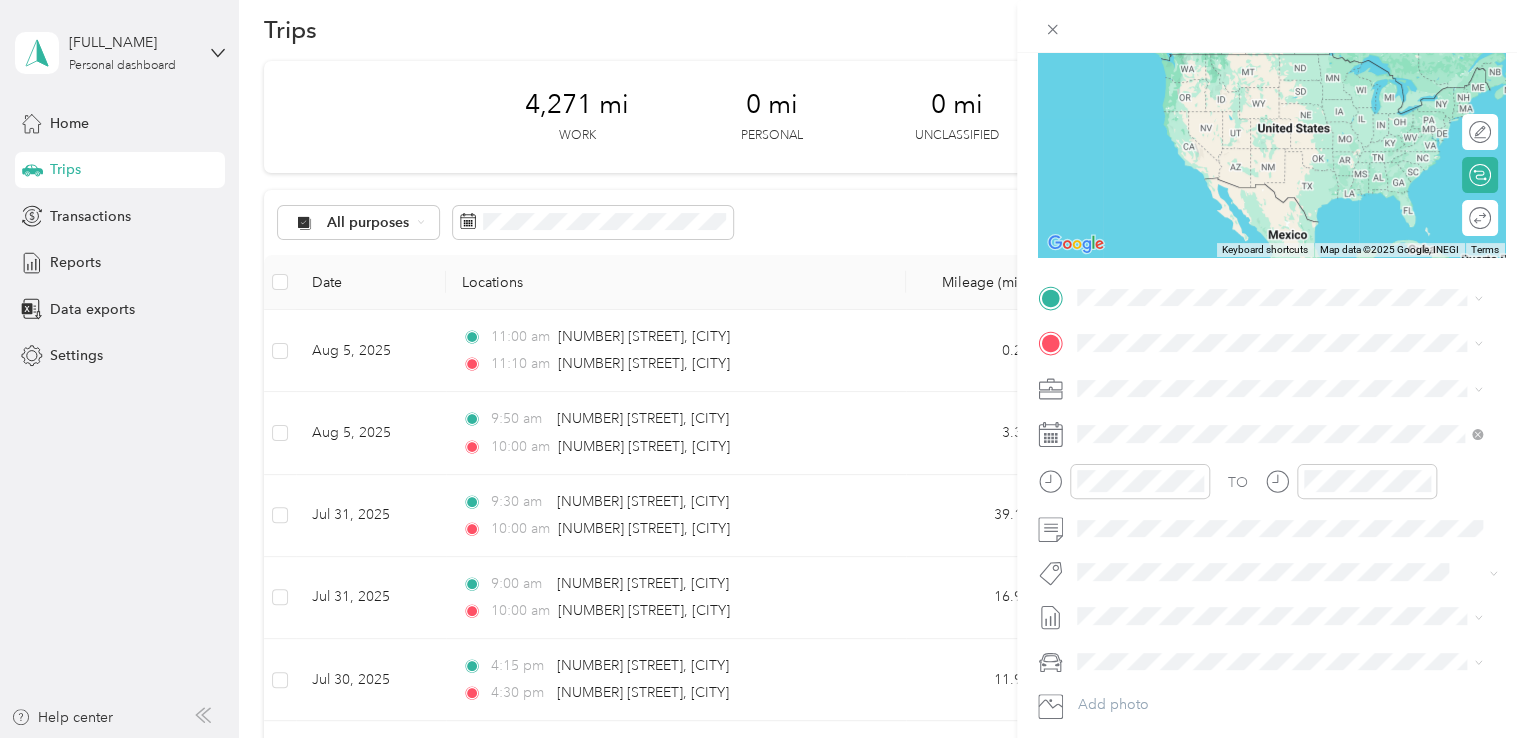 scroll, scrollTop: 200, scrollLeft: 0, axis: vertical 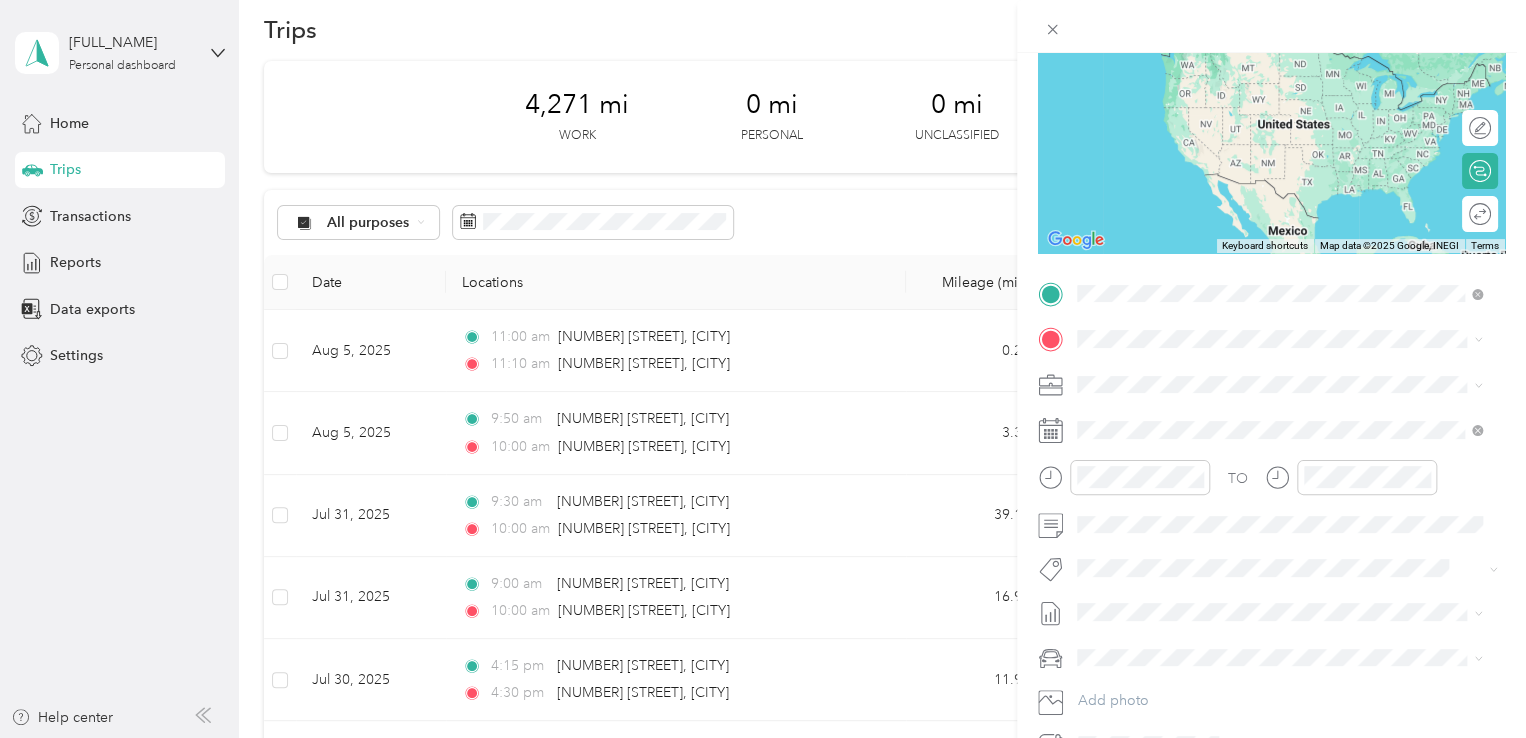 click on "[NUMBER] [STREET]
[CITY], [STATE] [POSTAL_CODE], [COUNTRY]" at bounding box center (1259, 373) 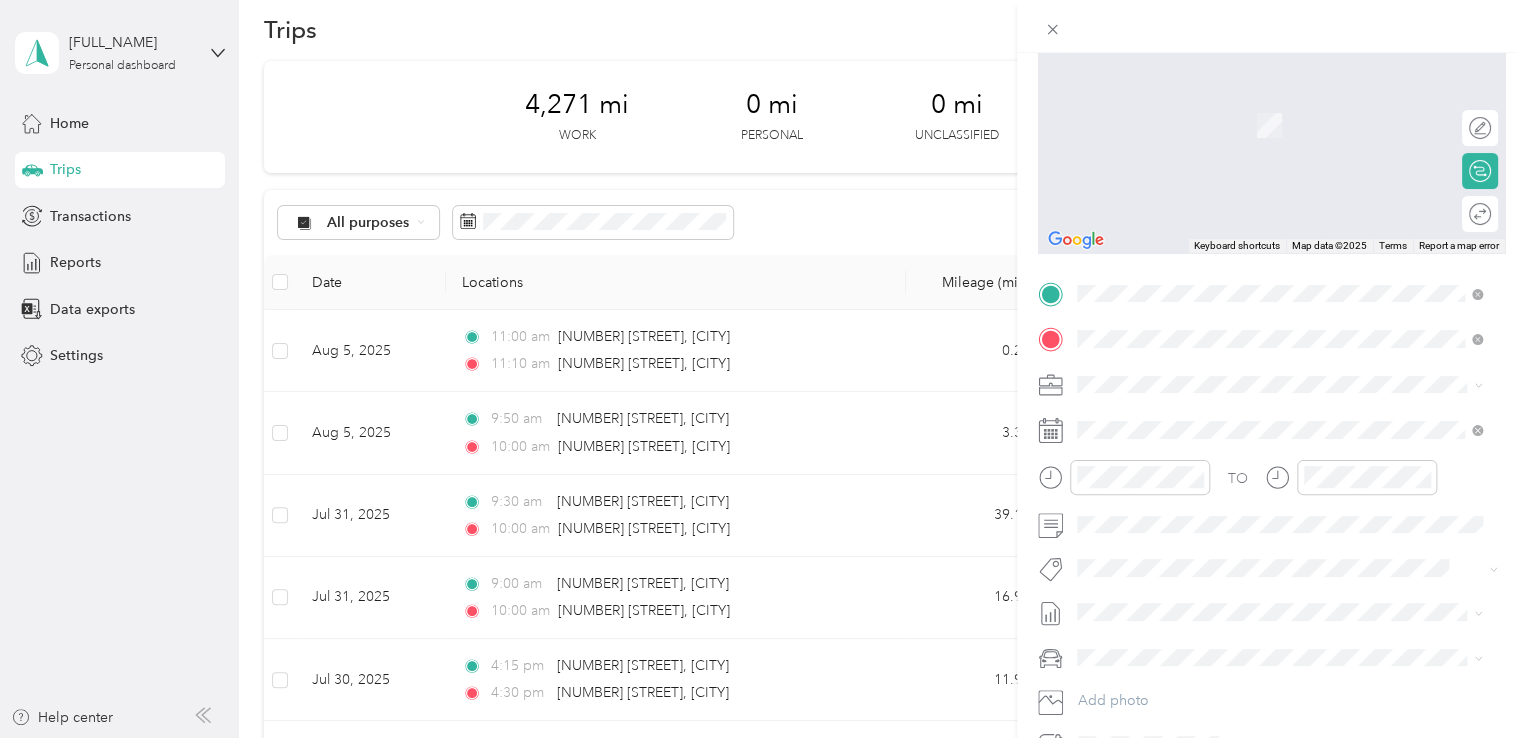 click on "[NUMBER] [STREET]
[CITY], [STATE] [POSTAL_CODE], [COUNTRY]" at bounding box center [1259, 418] 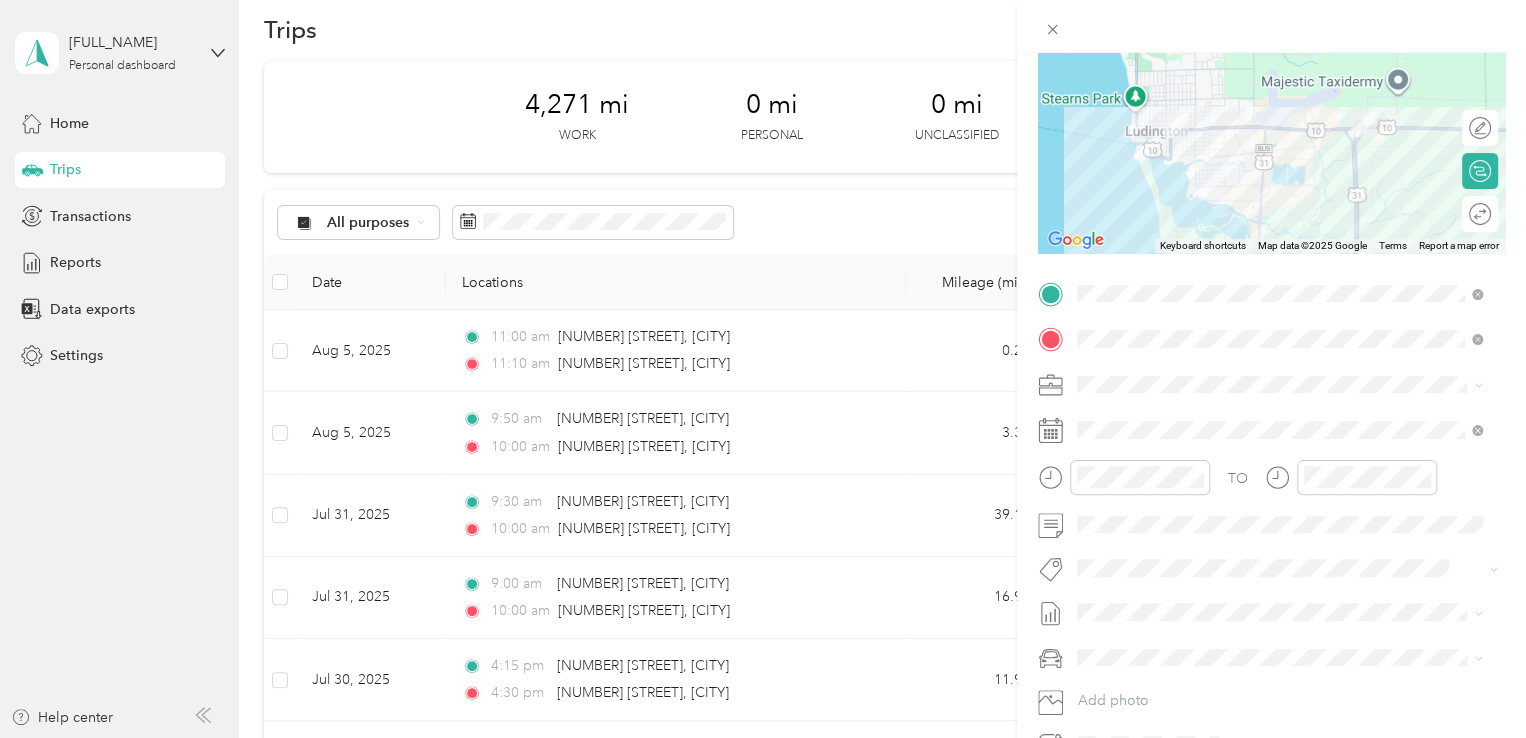 click on "[NUMBER] [PHRASE]" at bounding box center [1149, 478] 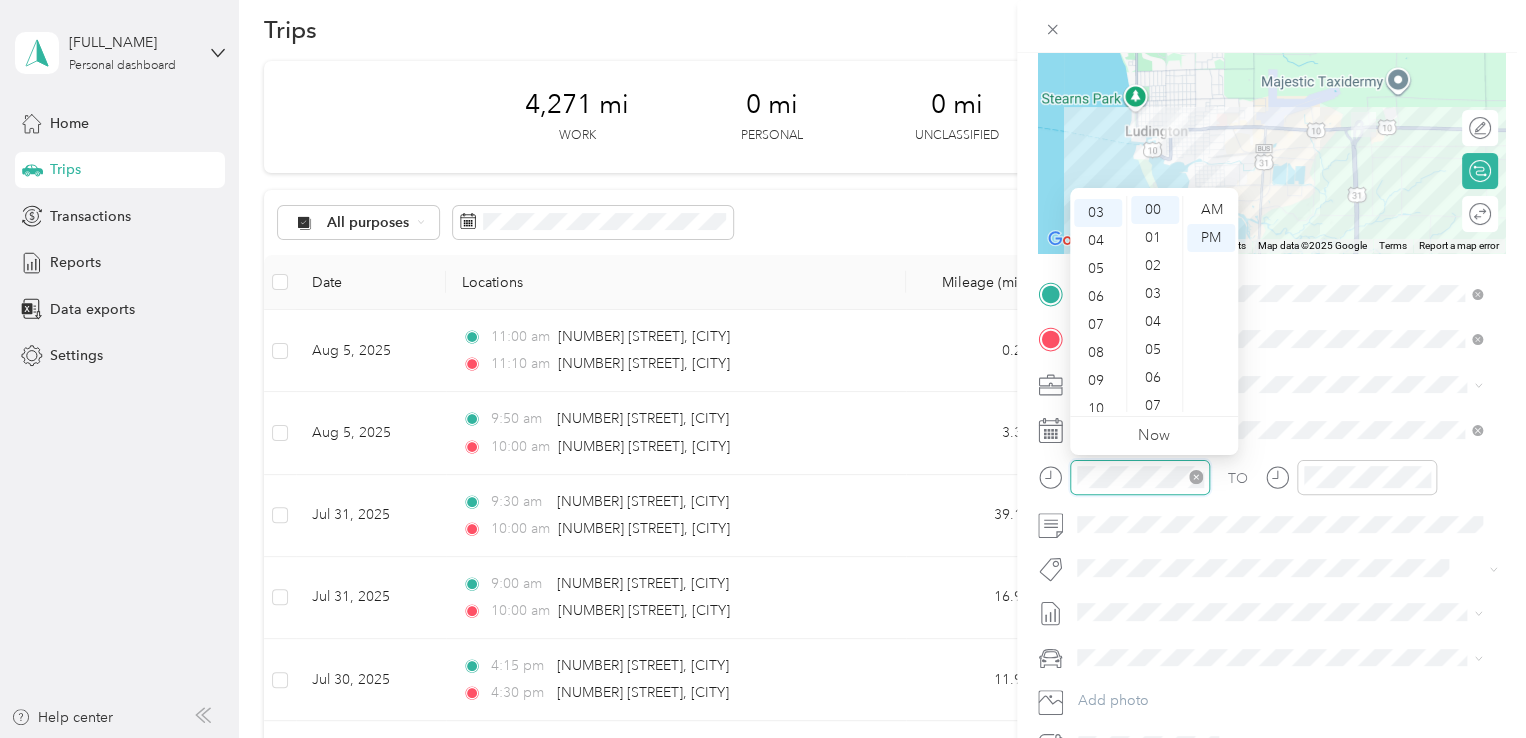 scroll, scrollTop: 84, scrollLeft: 0, axis: vertical 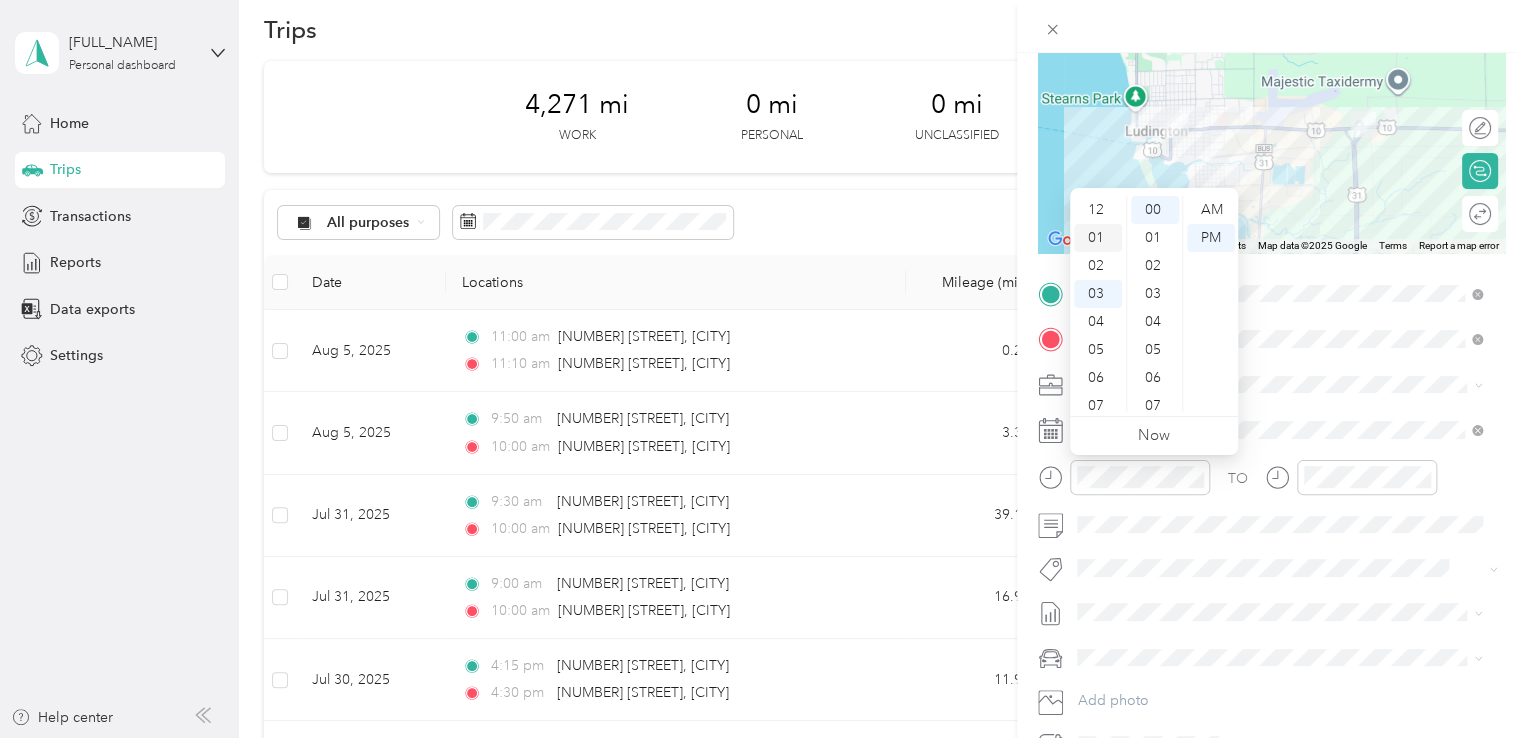 click on "01" at bounding box center [1098, 238] 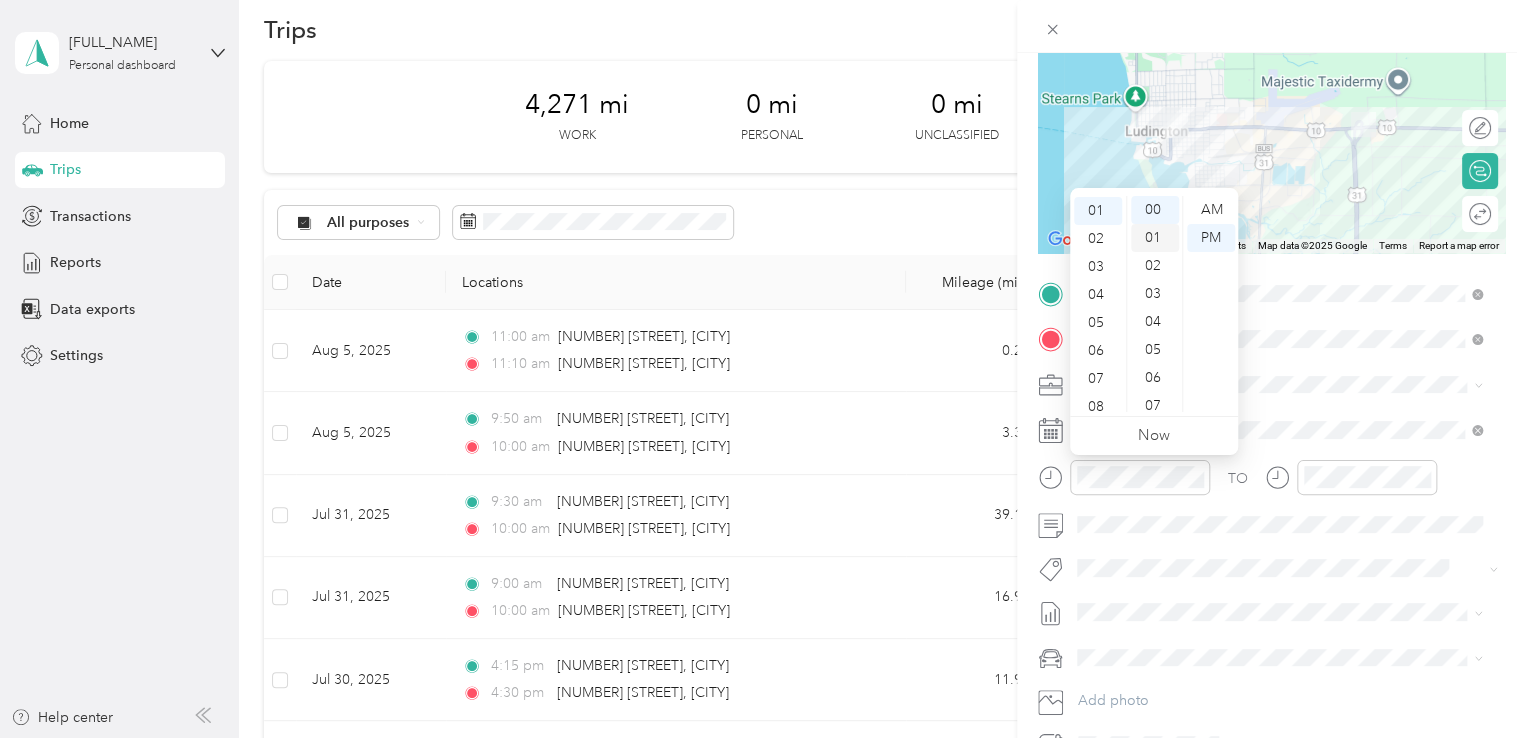 scroll, scrollTop: 28, scrollLeft: 0, axis: vertical 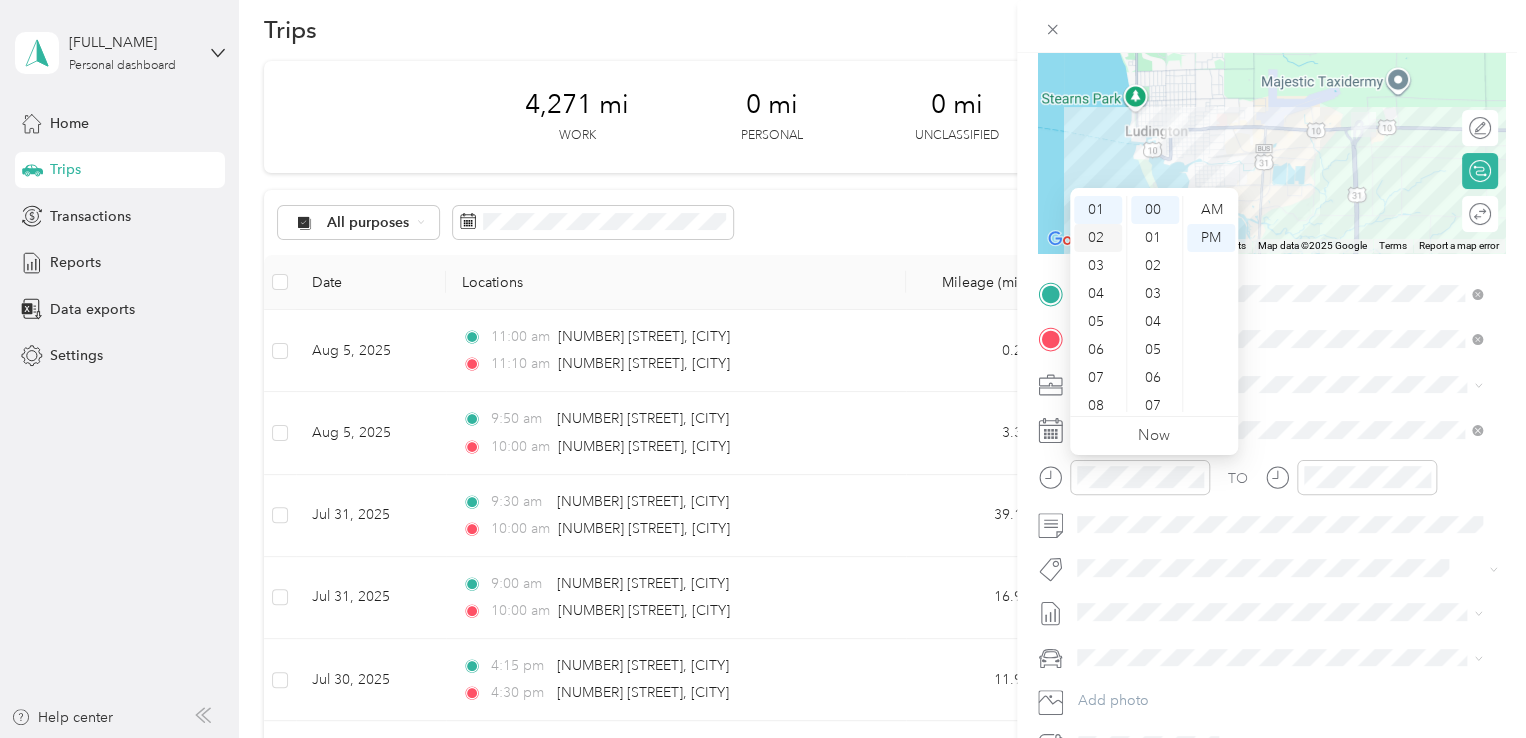 click on "02" at bounding box center (1098, 238) 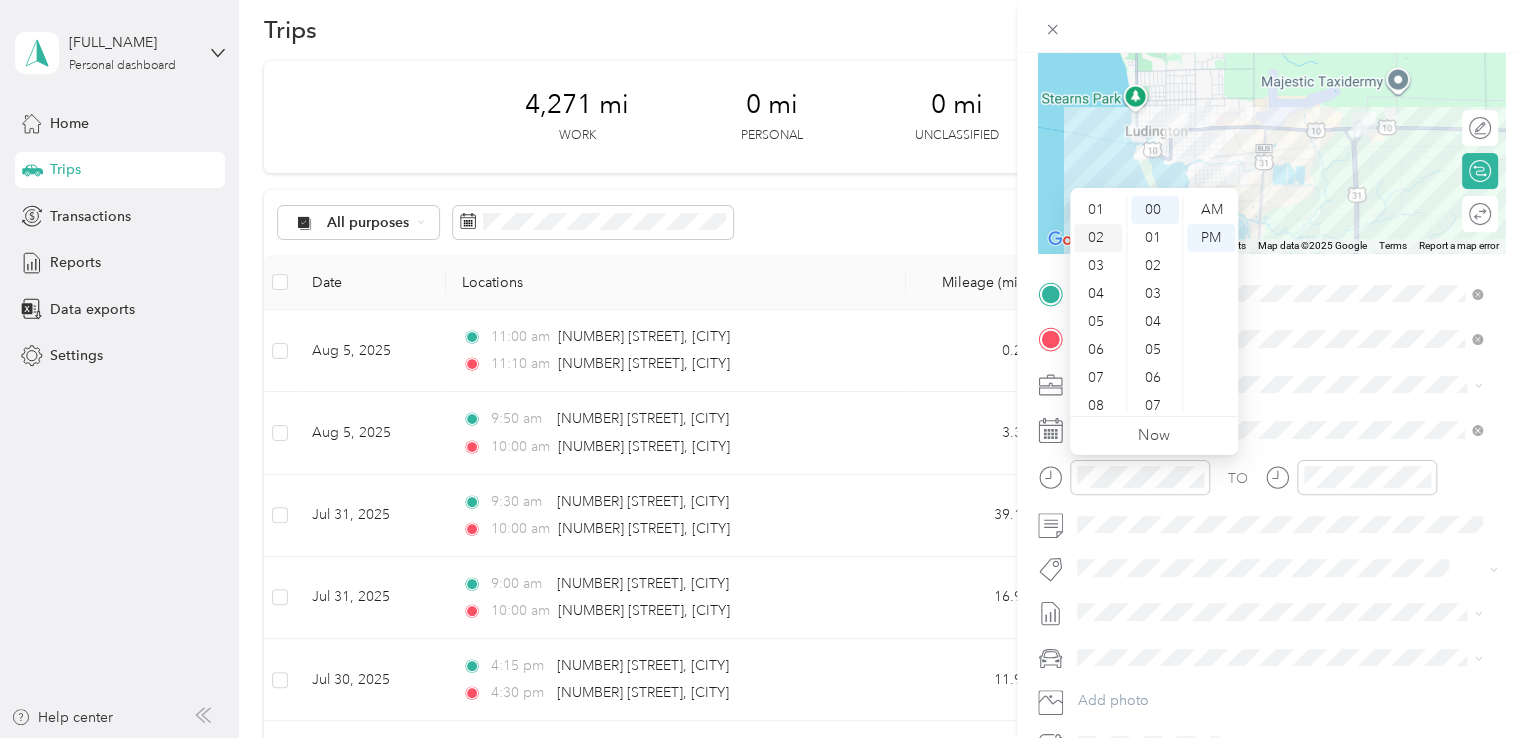 scroll, scrollTop: 56, scrollLeft: 0, axis: vertical 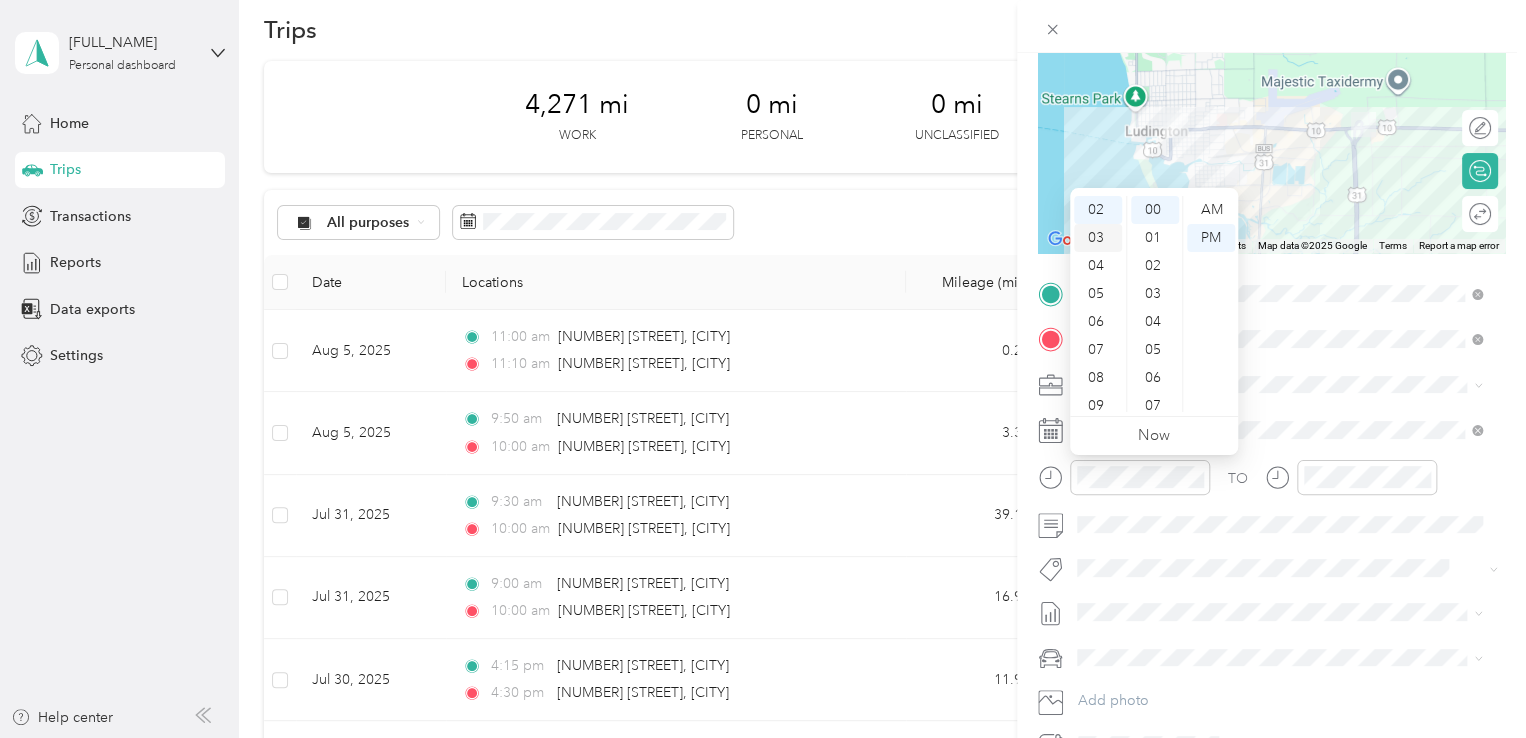 click on "03" at bounding box center (1098, 238) 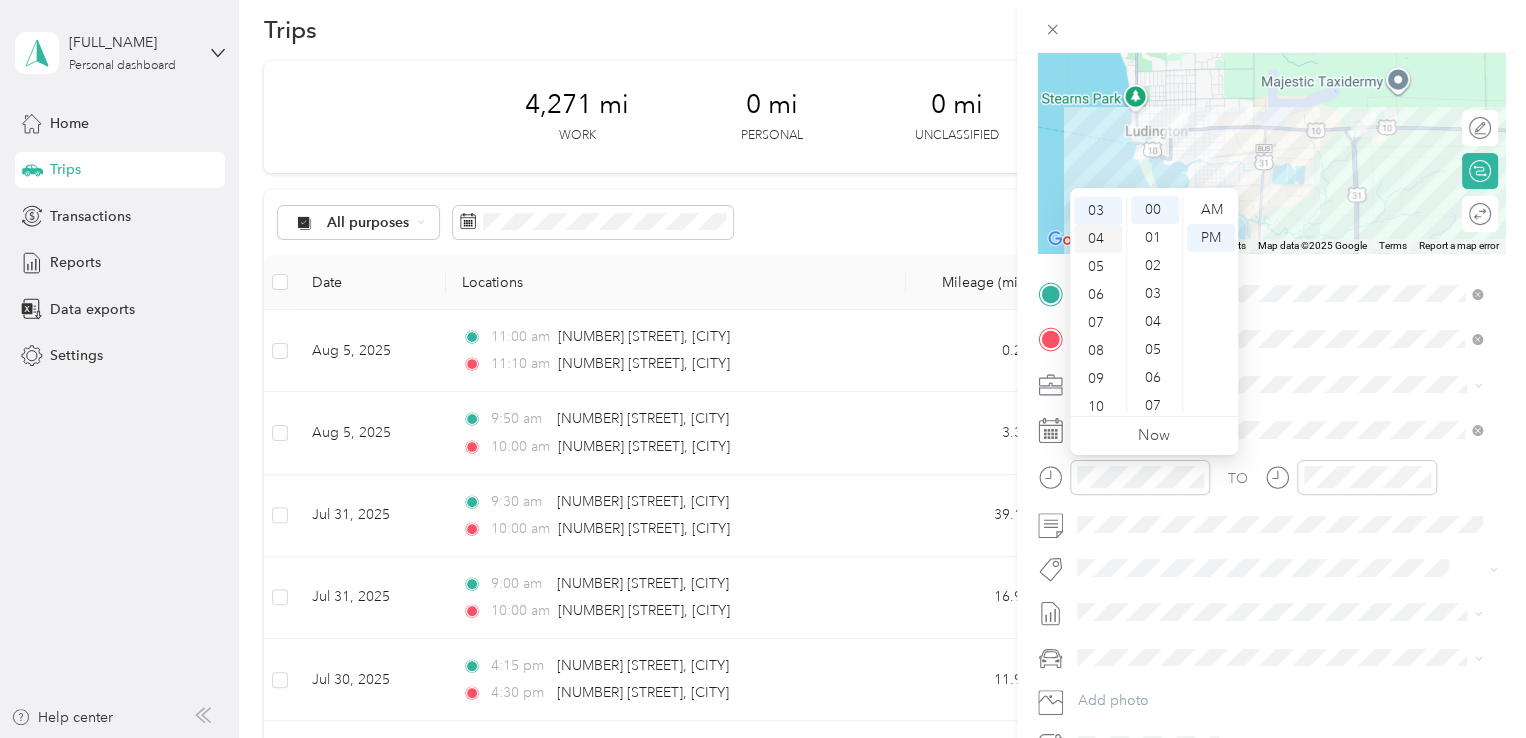 scroll, scrollTop: 84, scrollLeft: 0, axis: vertical 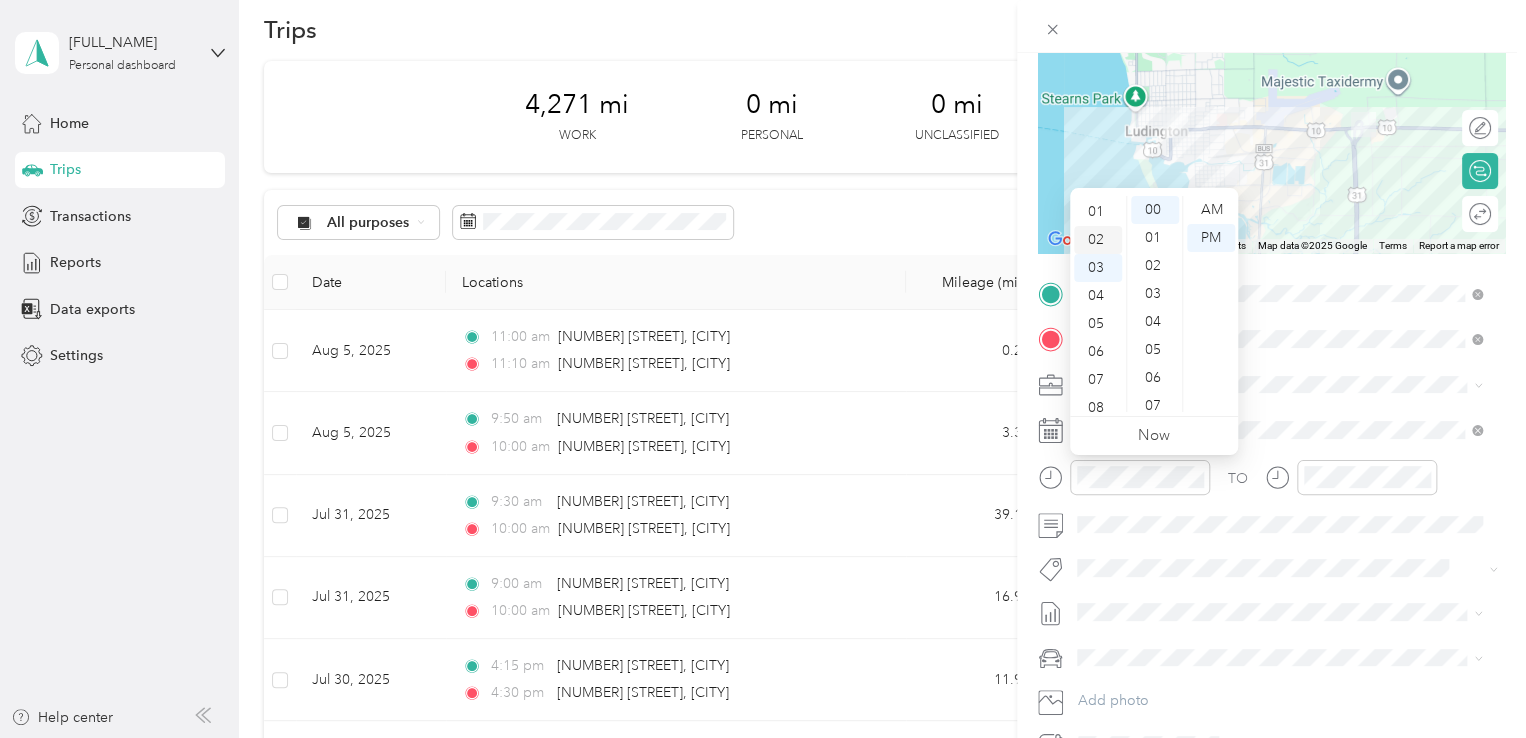click on "02" at bounding box center [1098, 240] 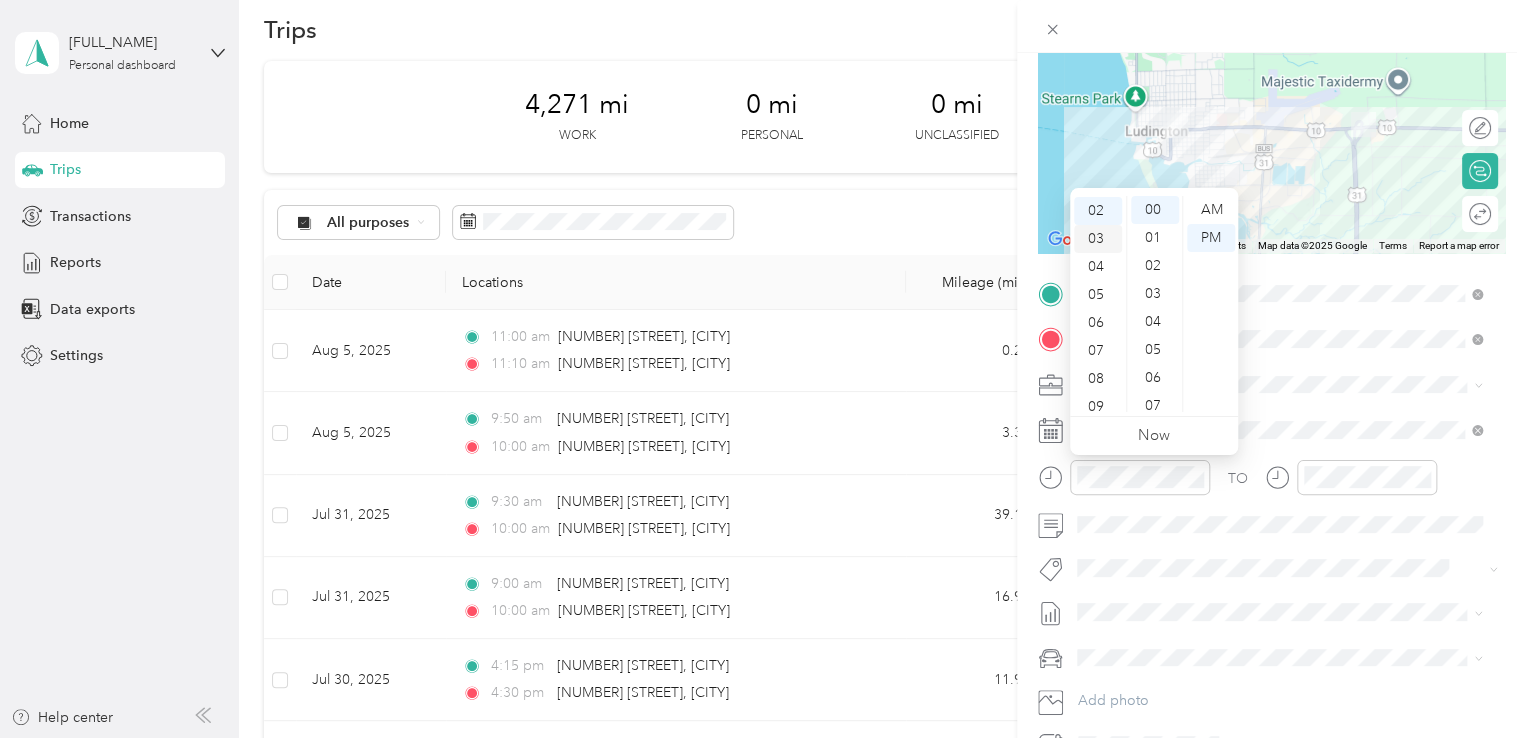 scroll, scrollTop: 56, scrollLeft: 0, axis: vertical 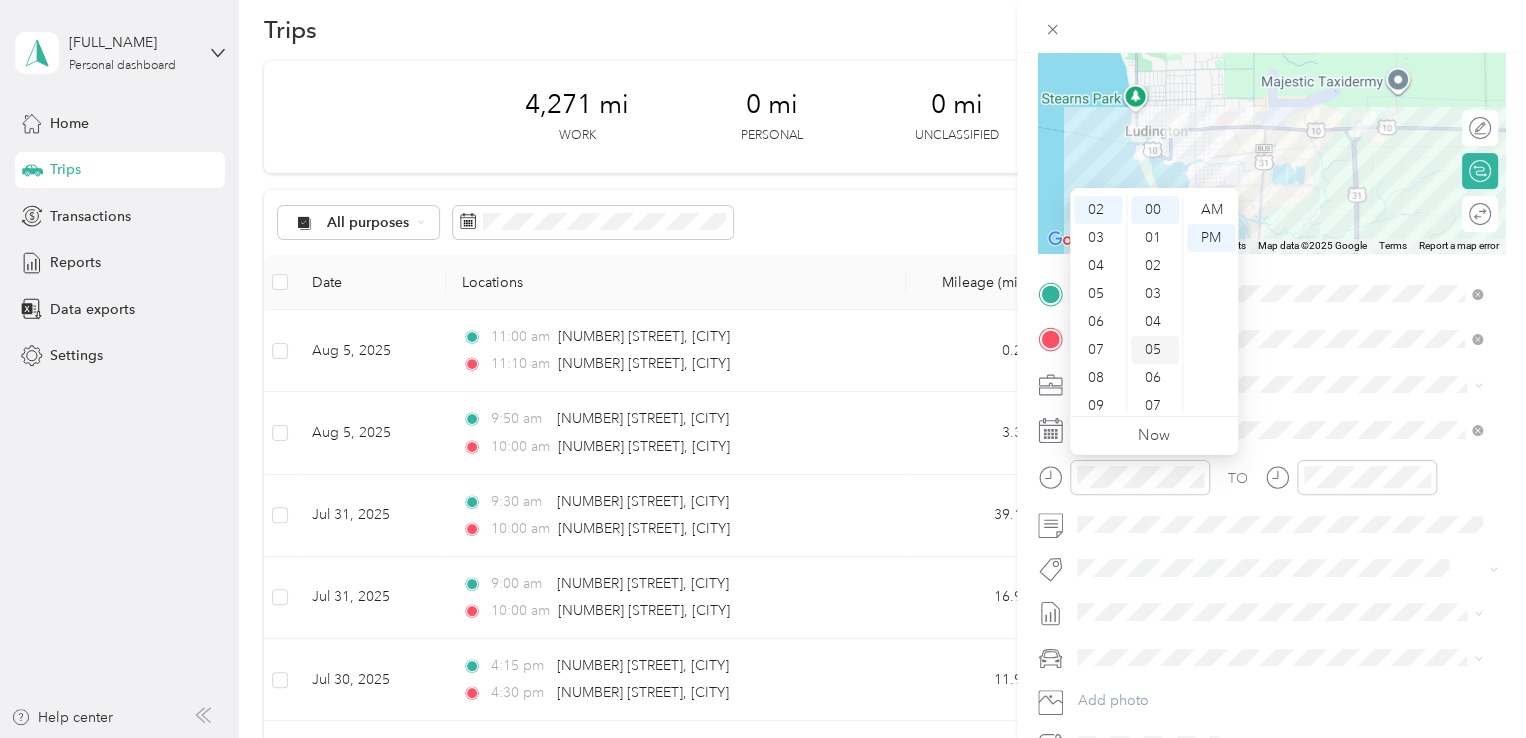 click on "05" at bounding box center (1155, 350) 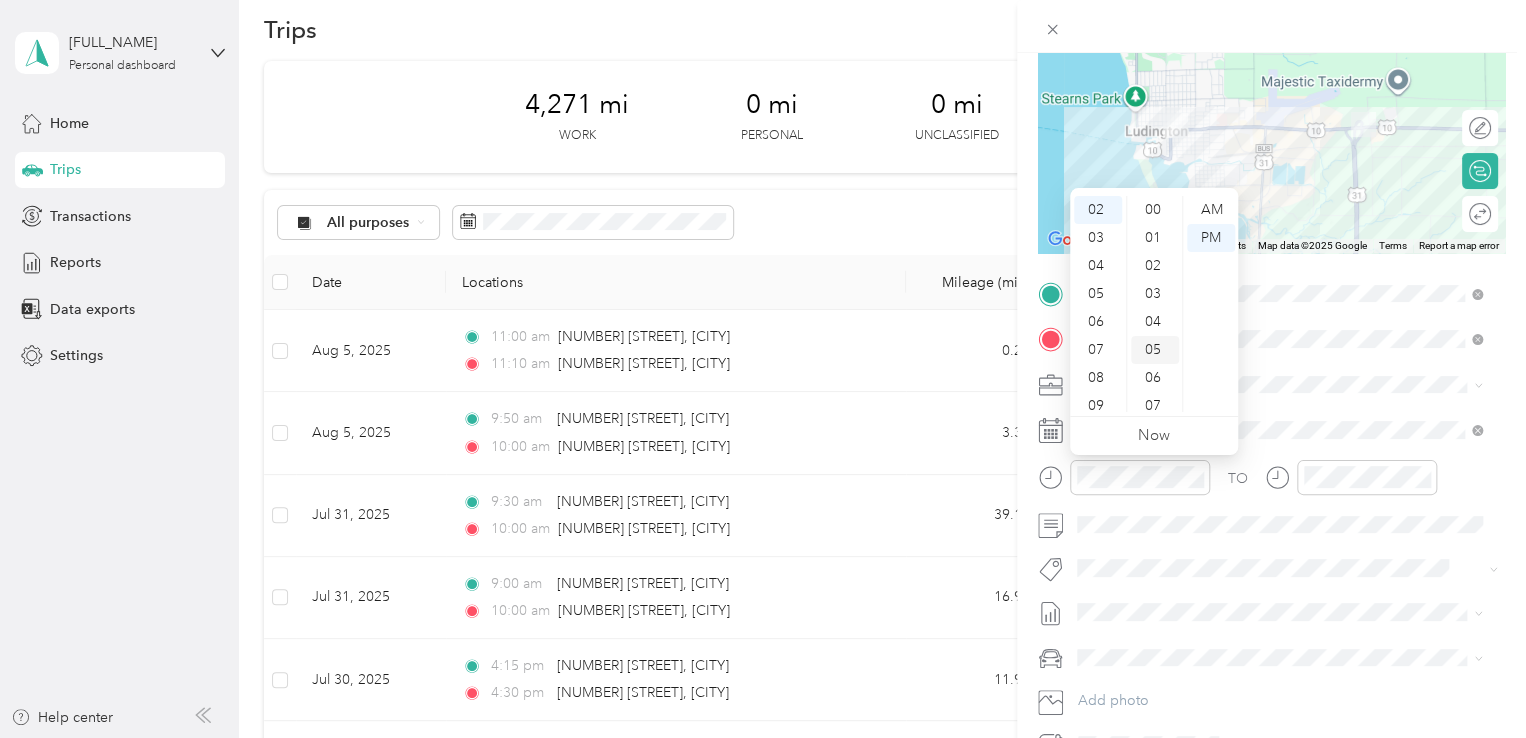 scroll, scrollTop: 140, scrollLeft: 0, axis: vertical 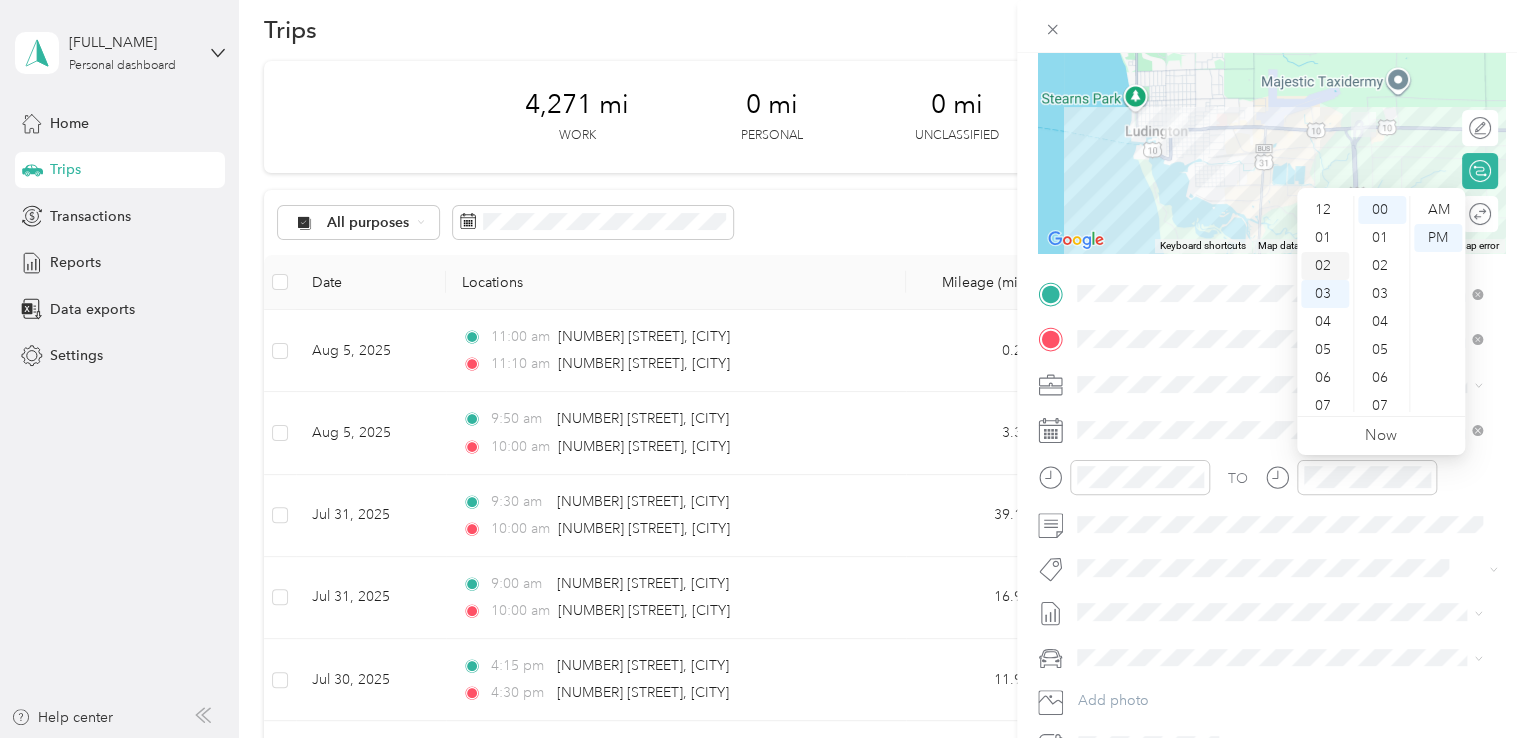 click on "02" at bounding box center (1325, 266) 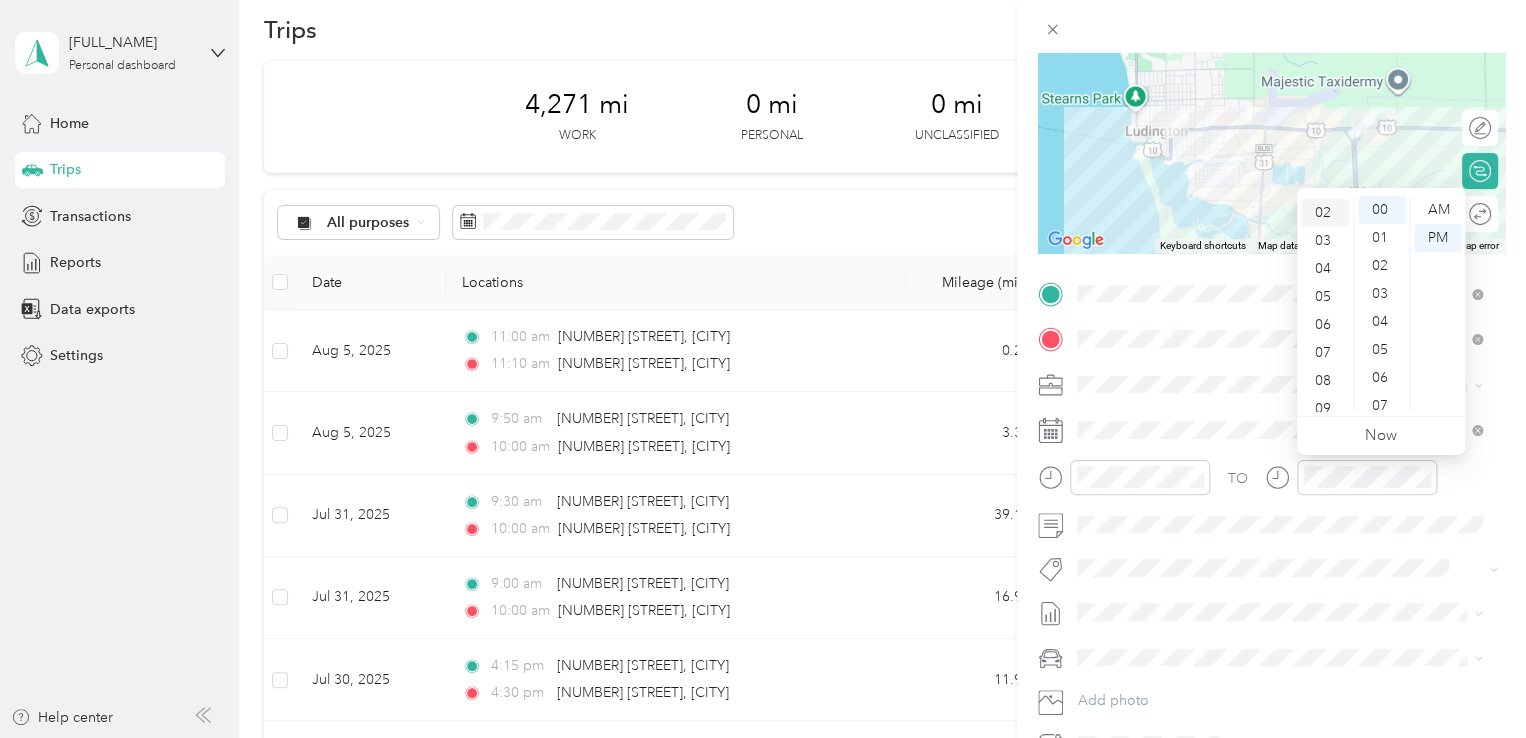 scroll, scrollTop: 56, scrollLeft: 0, axis: vertical 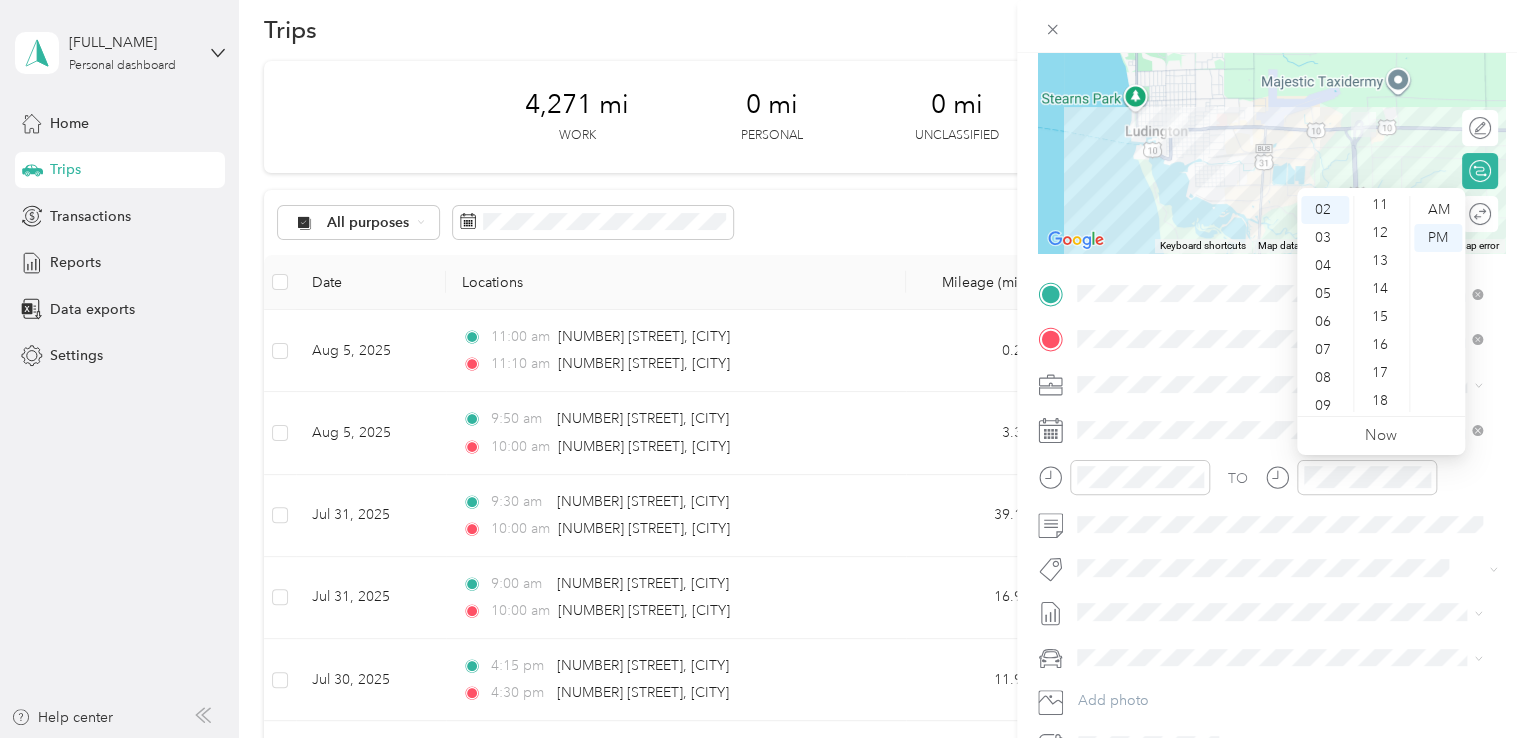 drag, startPoint x: 1380, startPoint y: 309, endPoint x: 1424, endPoint y: 278, distance: 53.823788 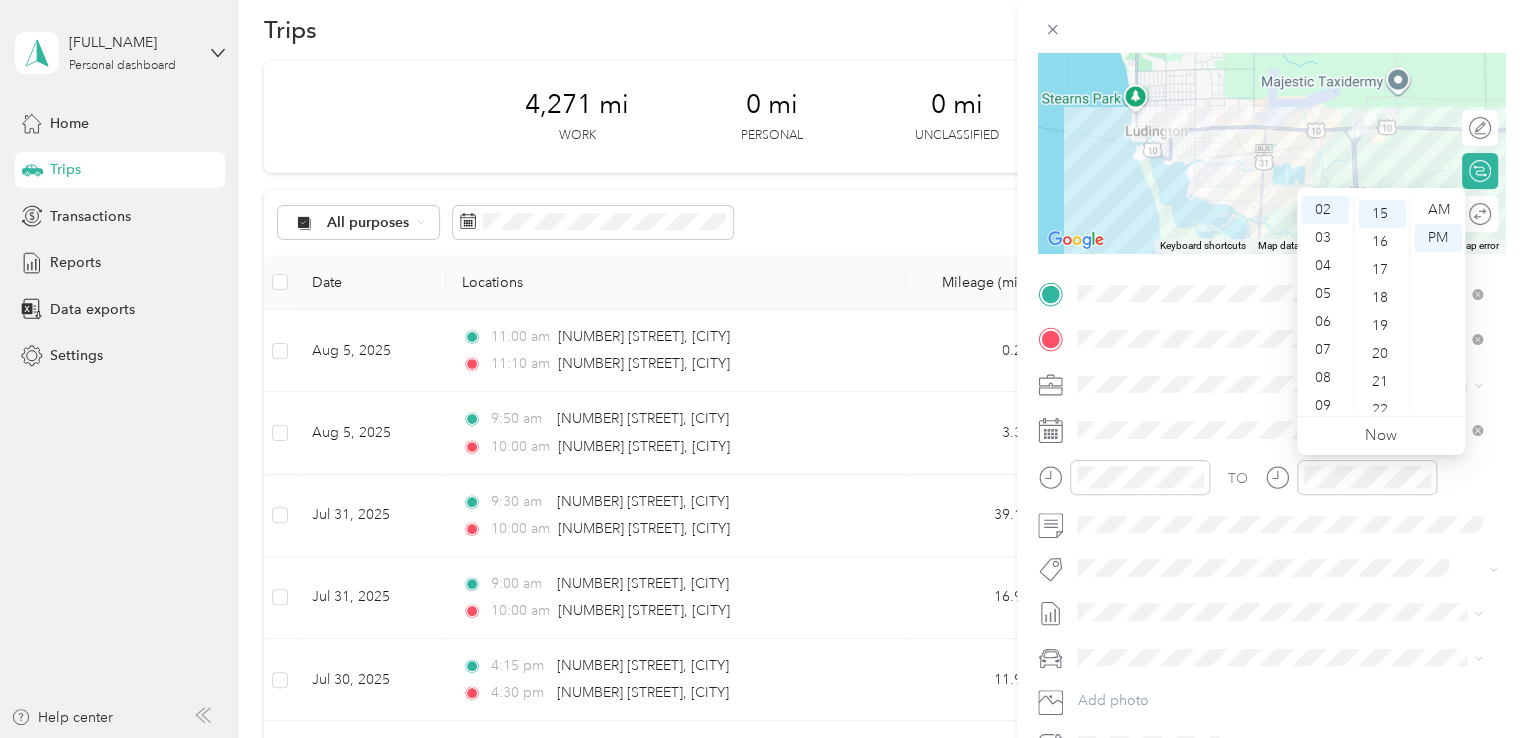scroll, scrollTop: 420, scrollLeft: 0, axis: vertical 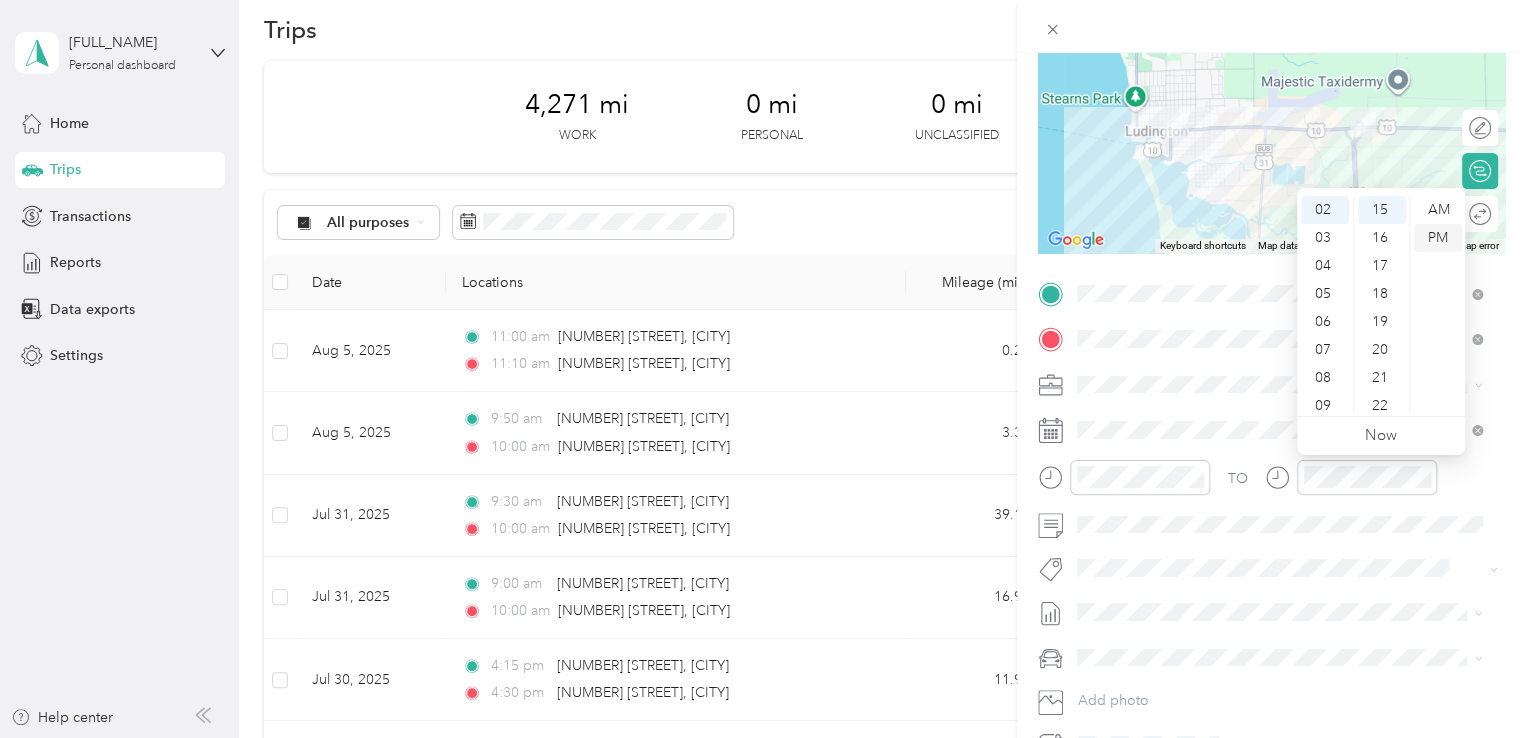 click on "PM" at bounding box center [1438, 238] 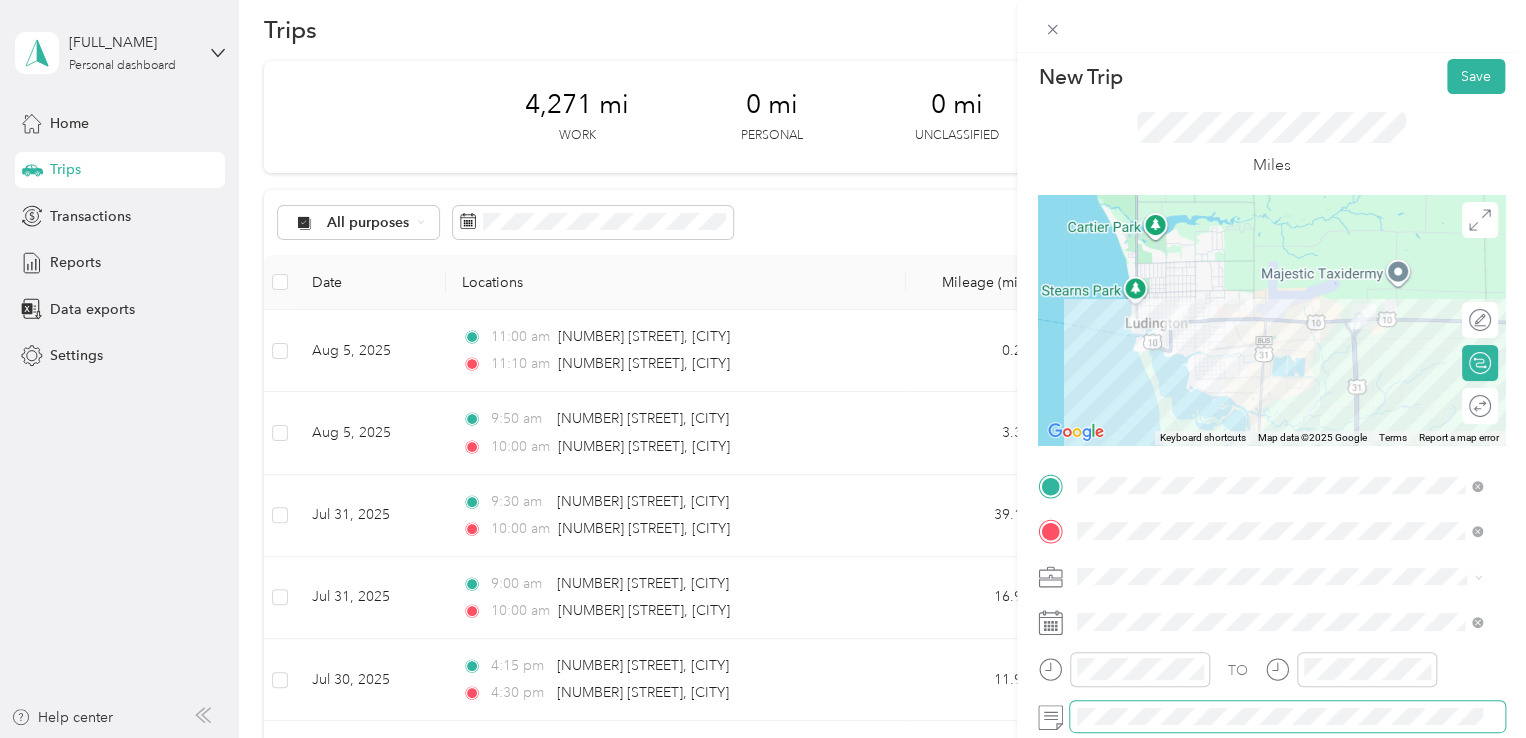 scroll, scrollTop: 0, scrollLeft: 0, axis: both 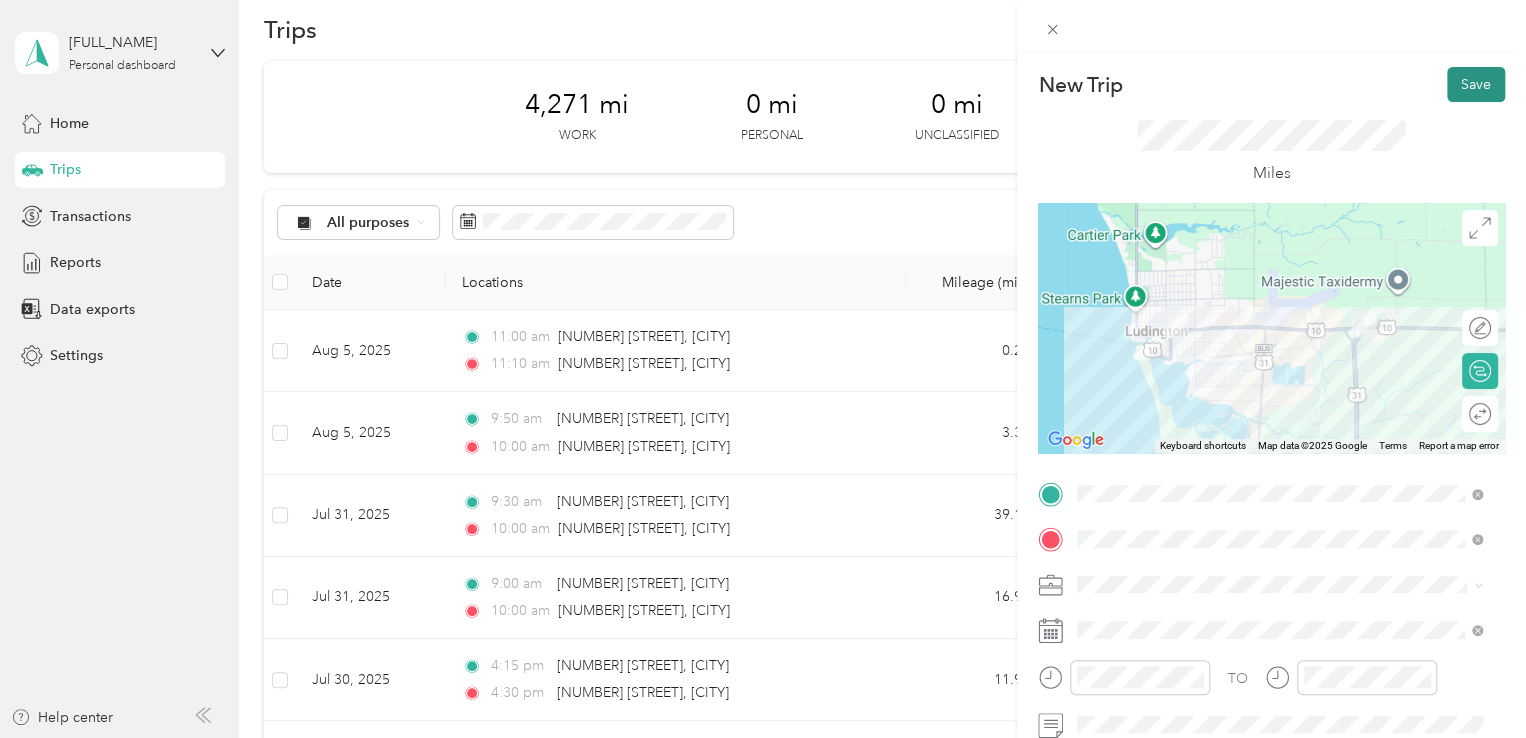 click on "Save" at bounding box center [1476, 84] 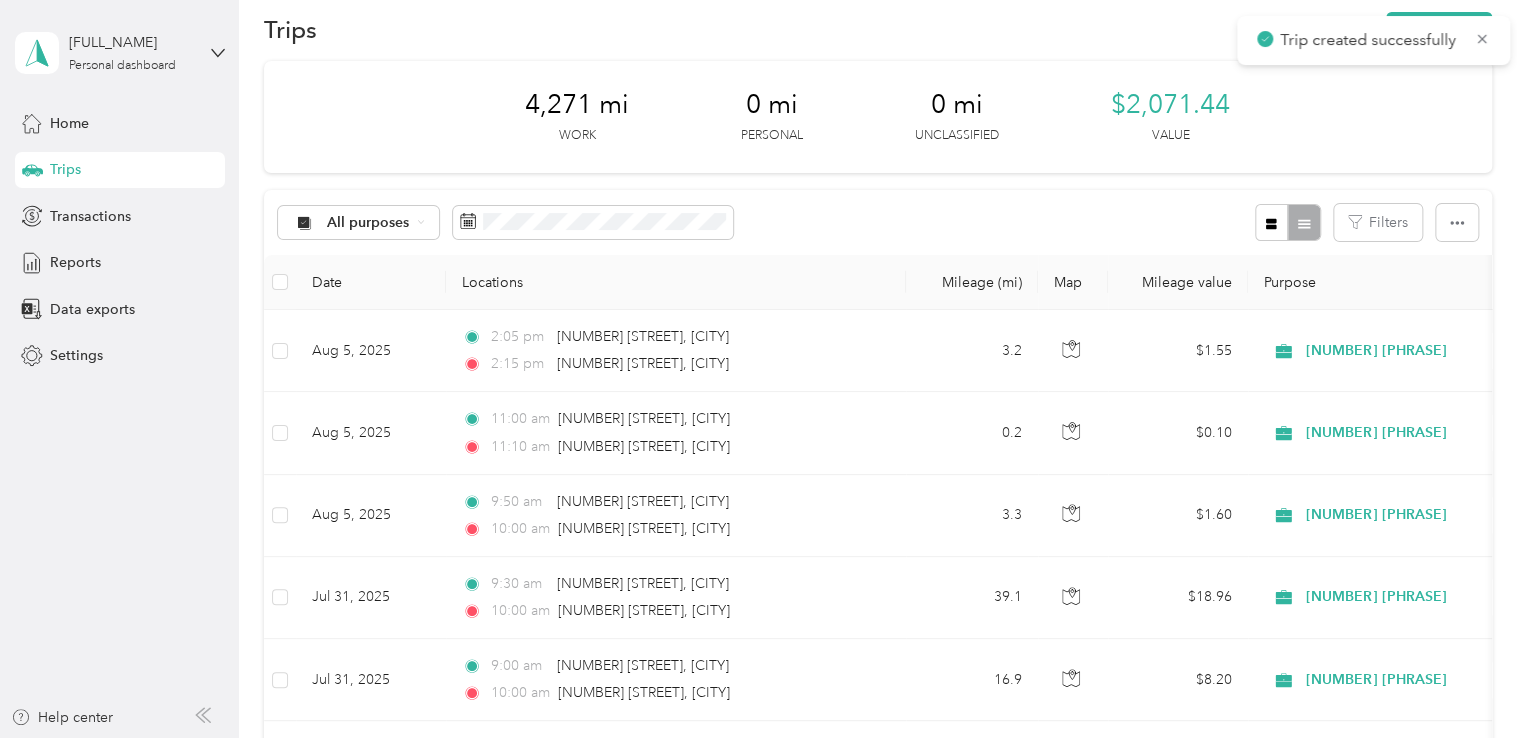 drag, startPoint x: 1467, startPoint y: 98, endPoint x: 1148, endPoint y: 34, distance: 325.35672 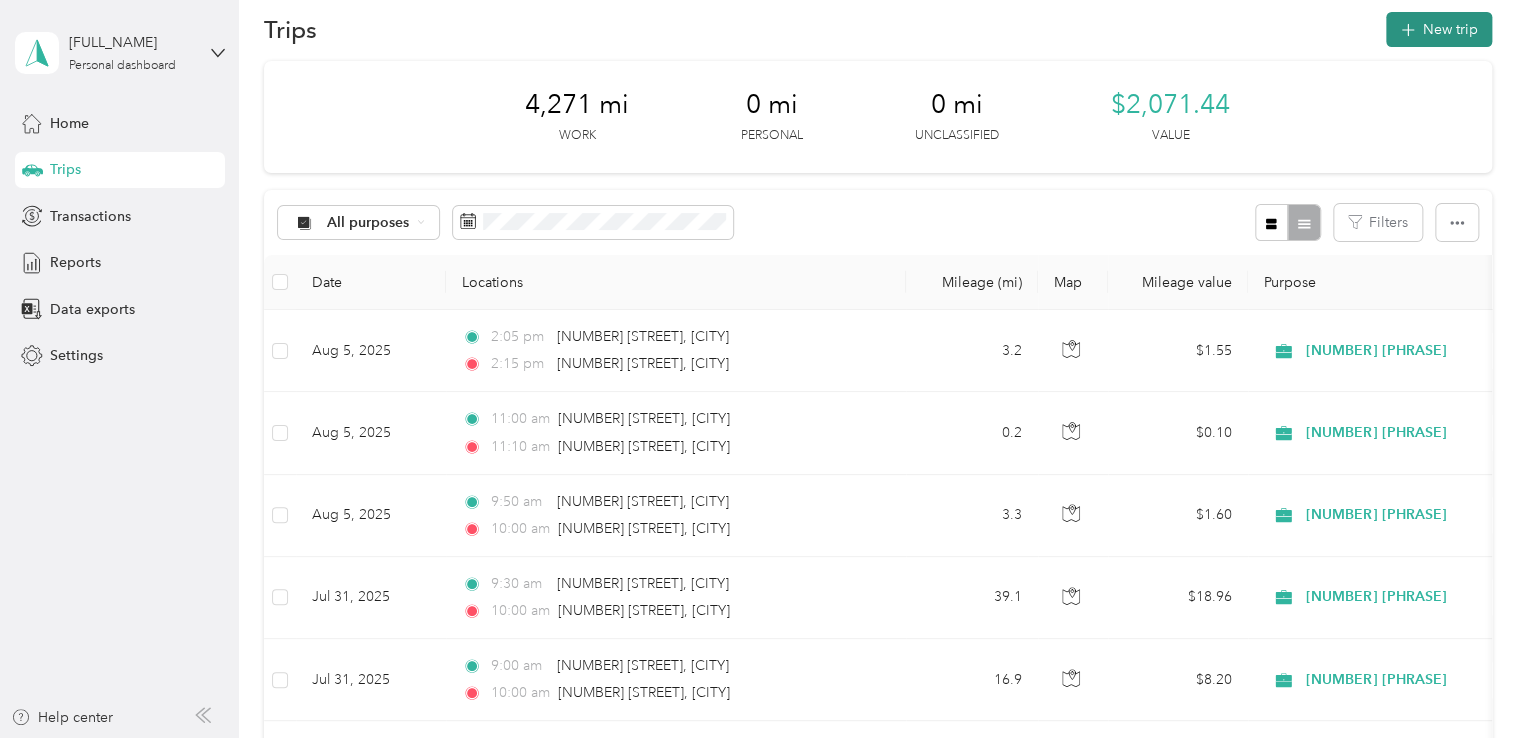 click on "New trip" at bounding box center (1439, 29) 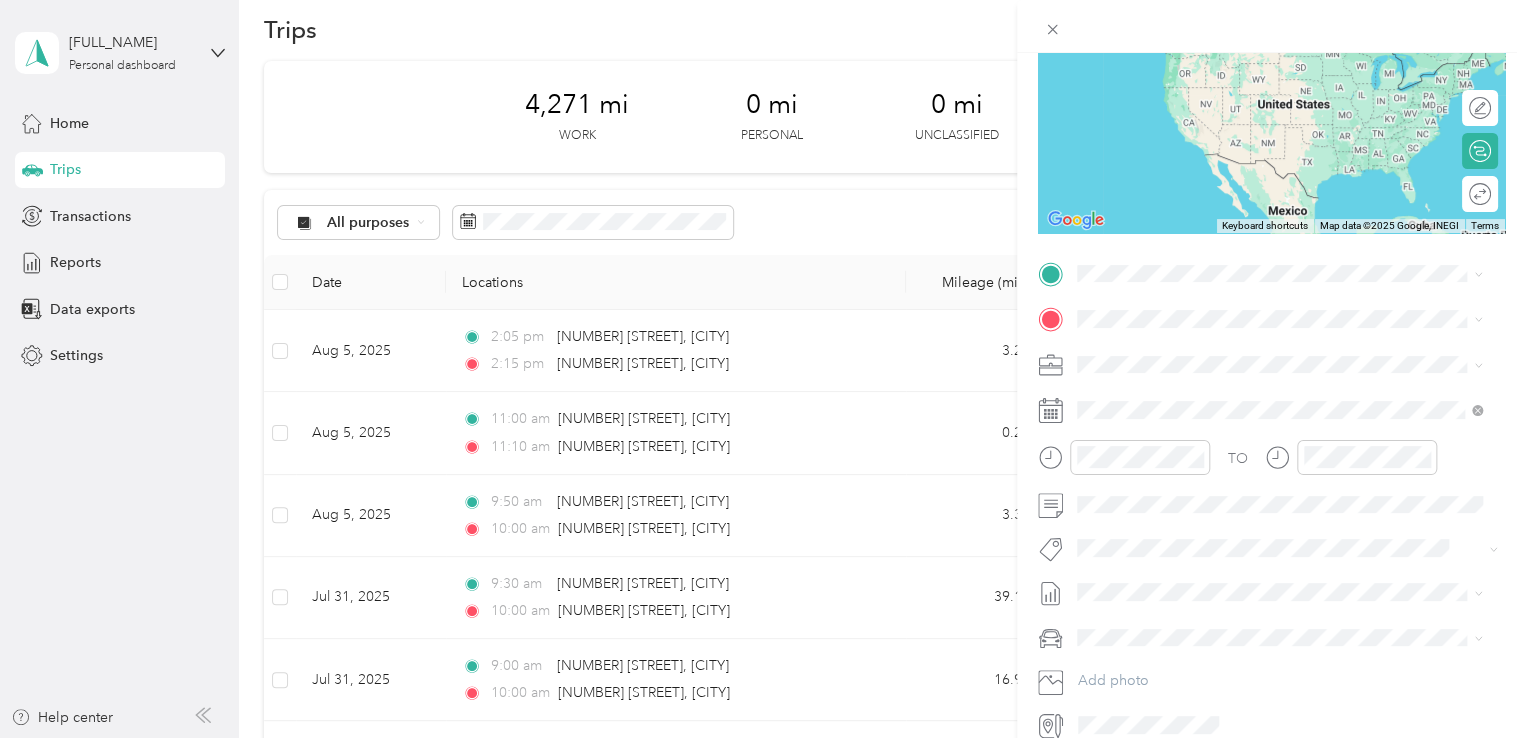 scroll, scrollTop: 223, scrollLeft: 0, axis: vertical 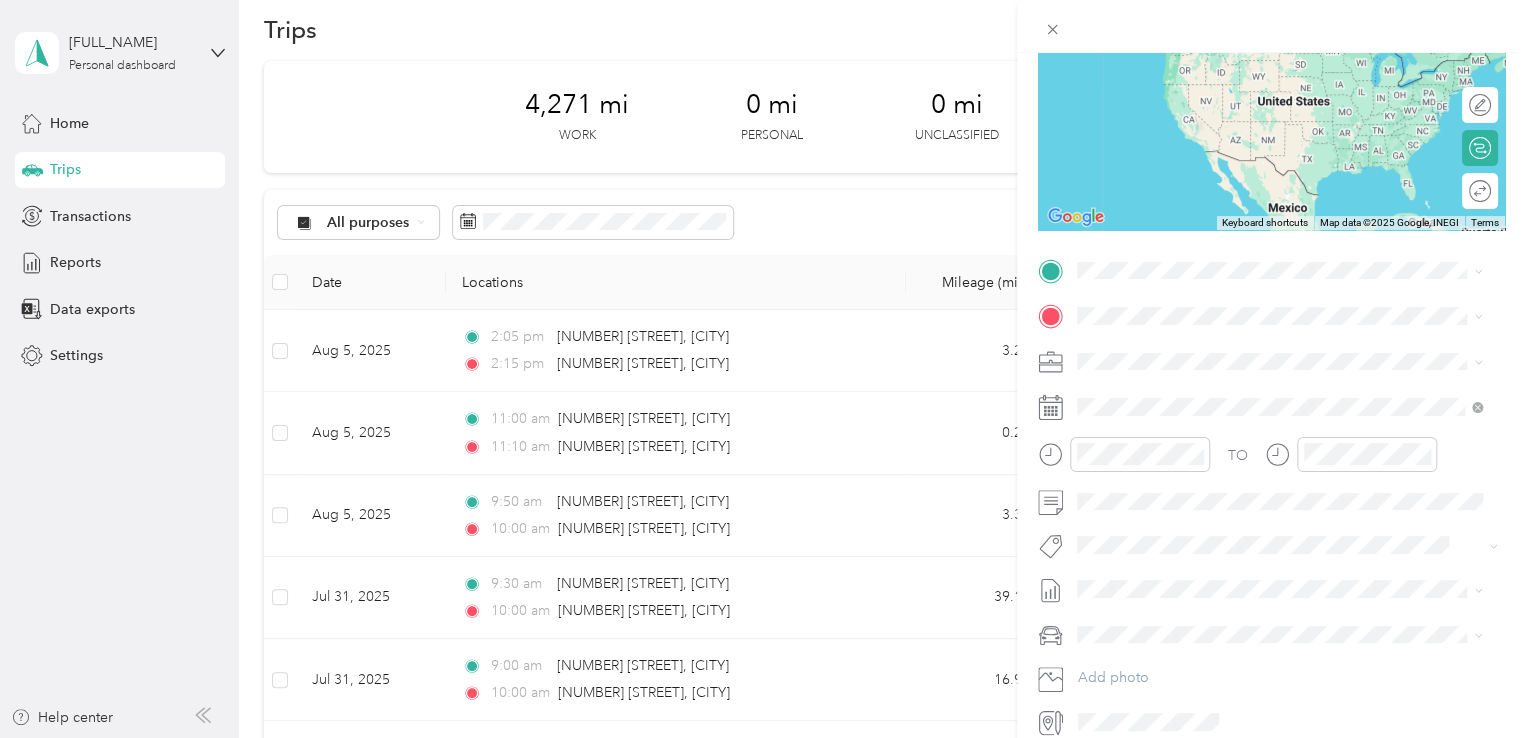 click on "[NUMBER] [STREET]
[CITY], [STATE] [POSTAL_CODE], [COUNTRY]" at bounding box center (1259, 341) 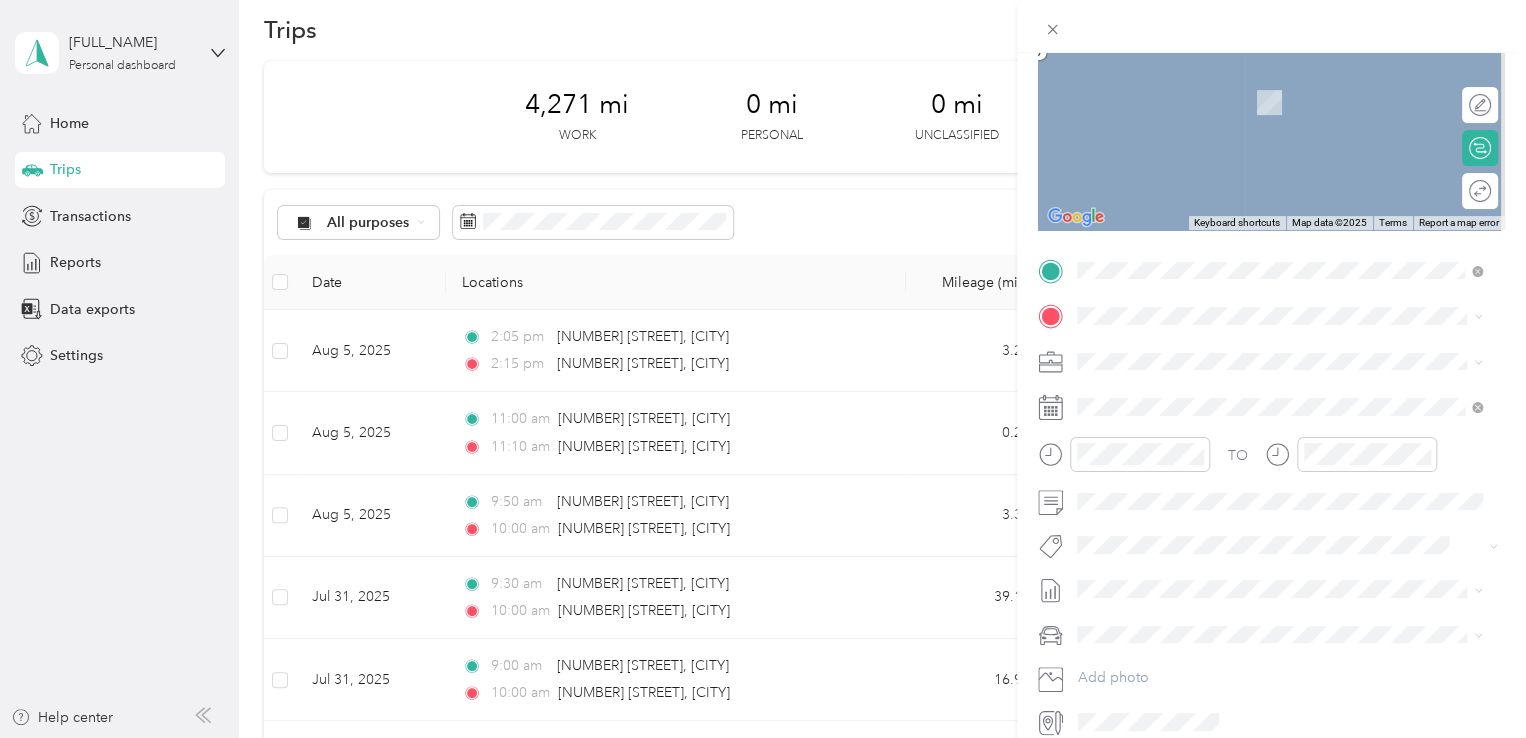 click on "[NUMBER] [STREET]
[CITY], [STATE] [POSTAL_CODE], [COUNTRY]" at bounding box center (1259, 395) 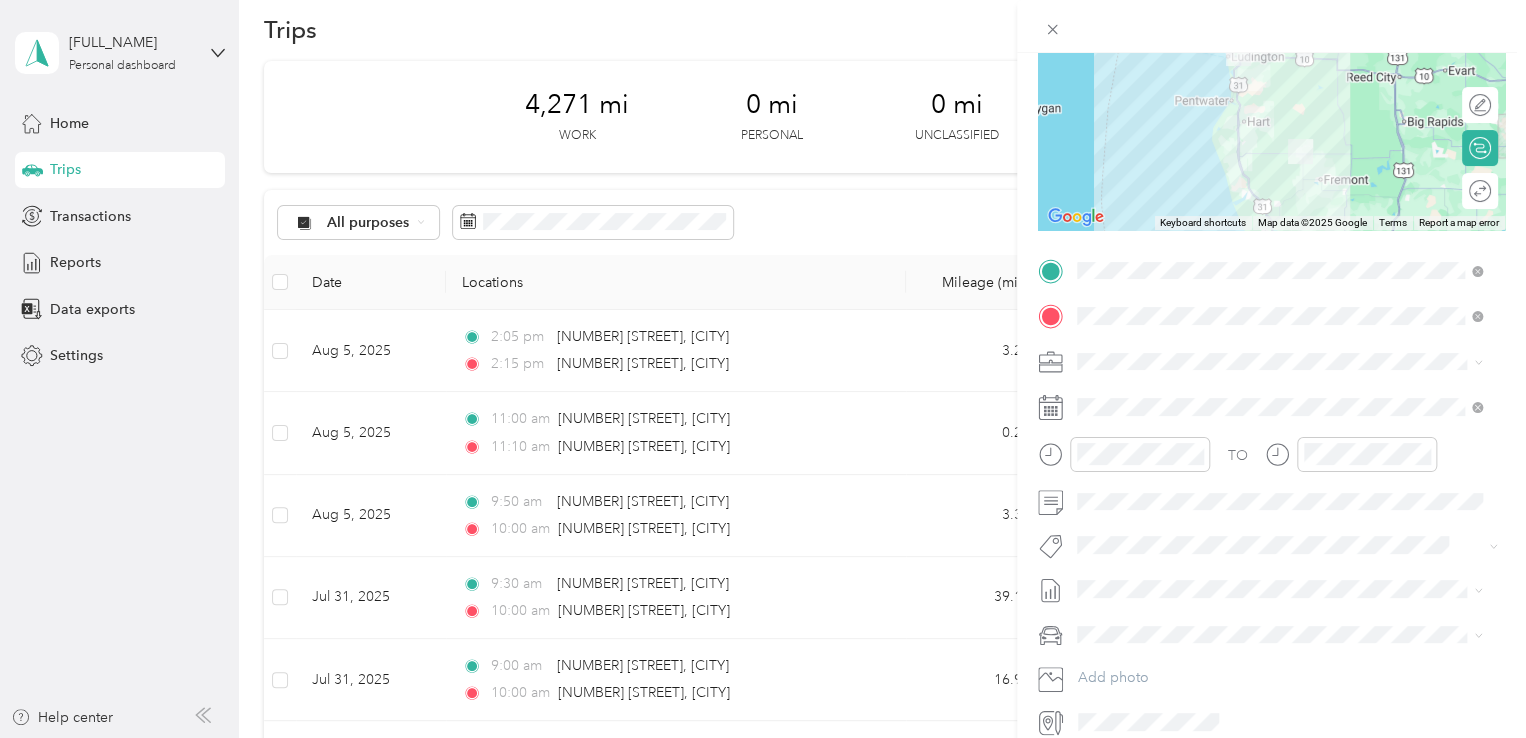 click on "[NUMBER] [PHRASE]" at bounding box center (1149, 460) 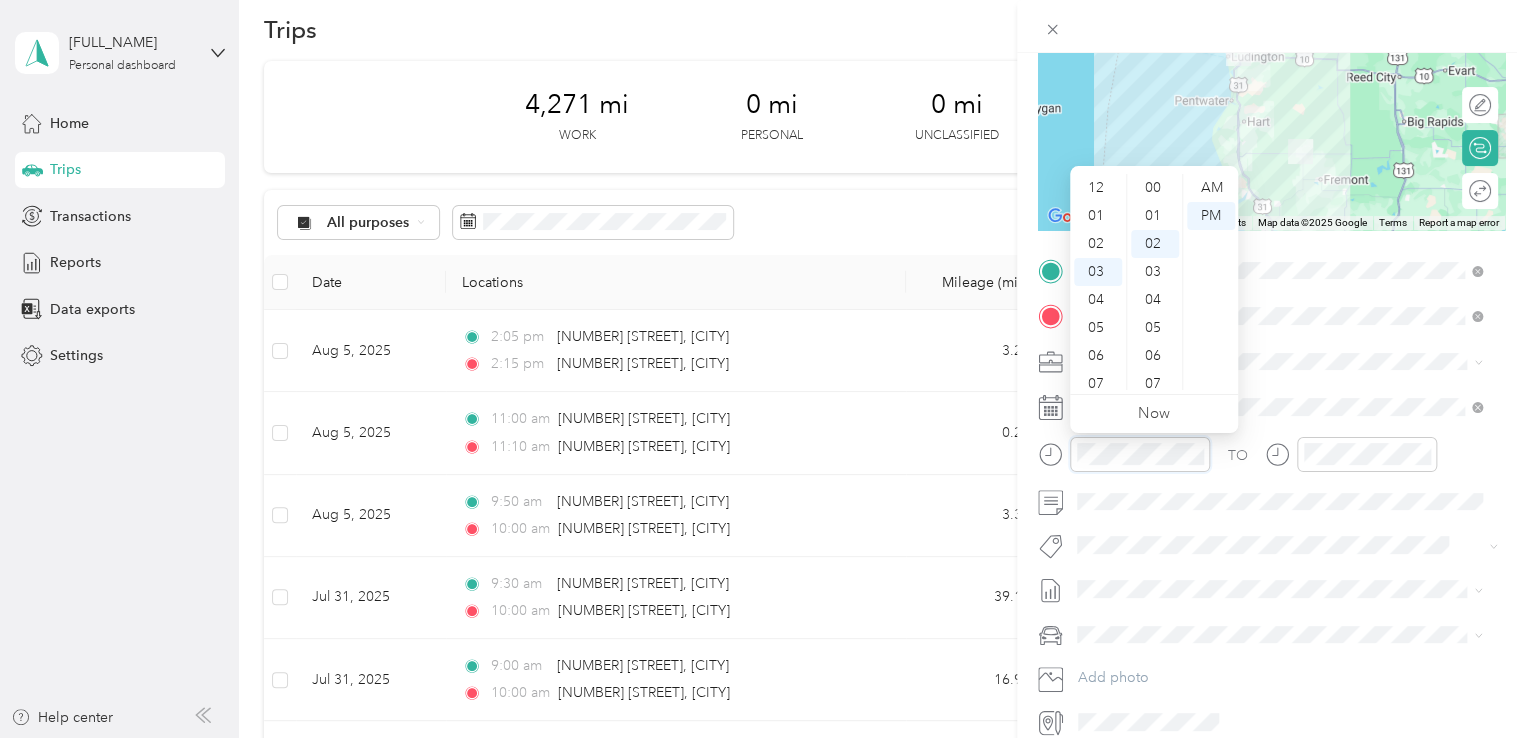scroll, scrollTop: 84, scrollLeft: 0, axis: vertical 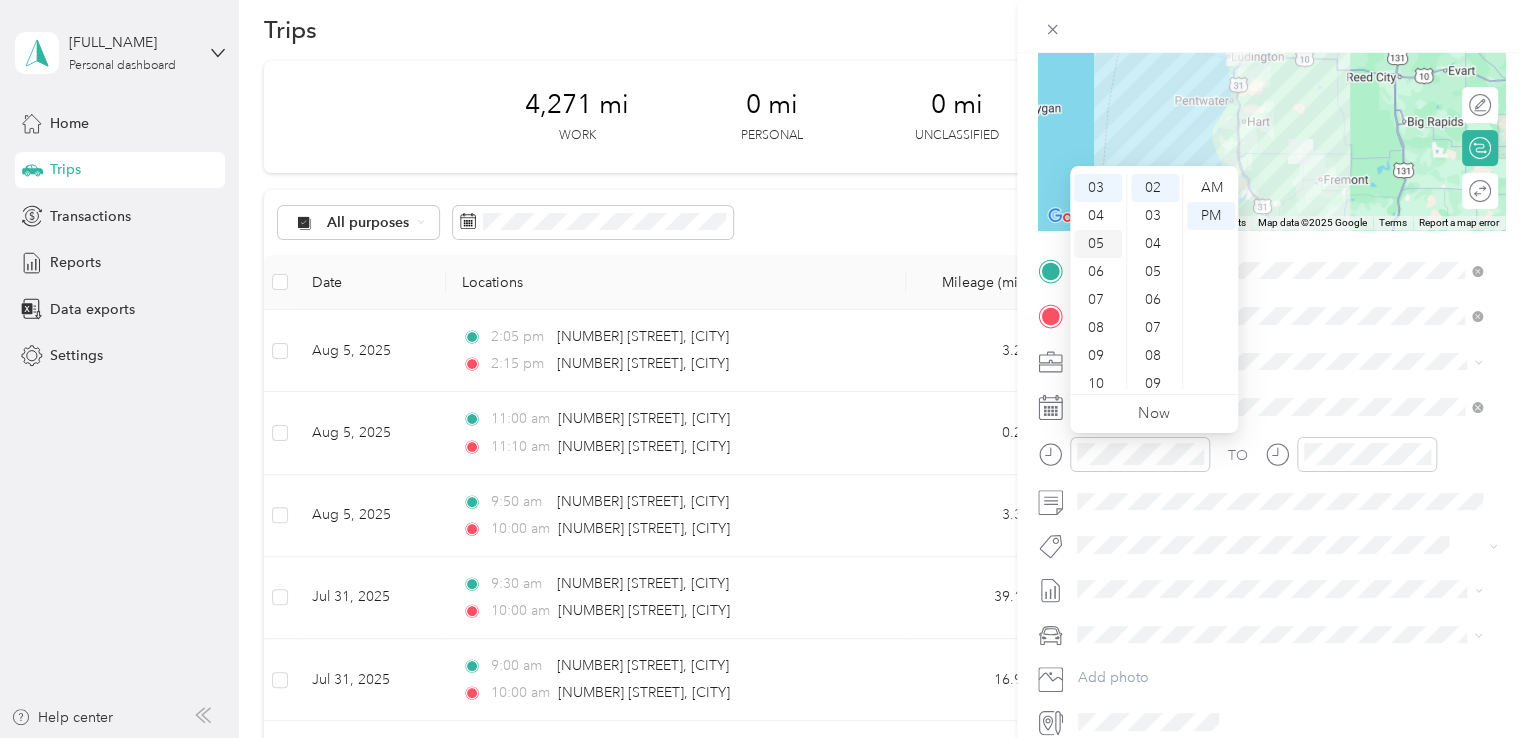 click on "05" at bounding box center [1098, 244] 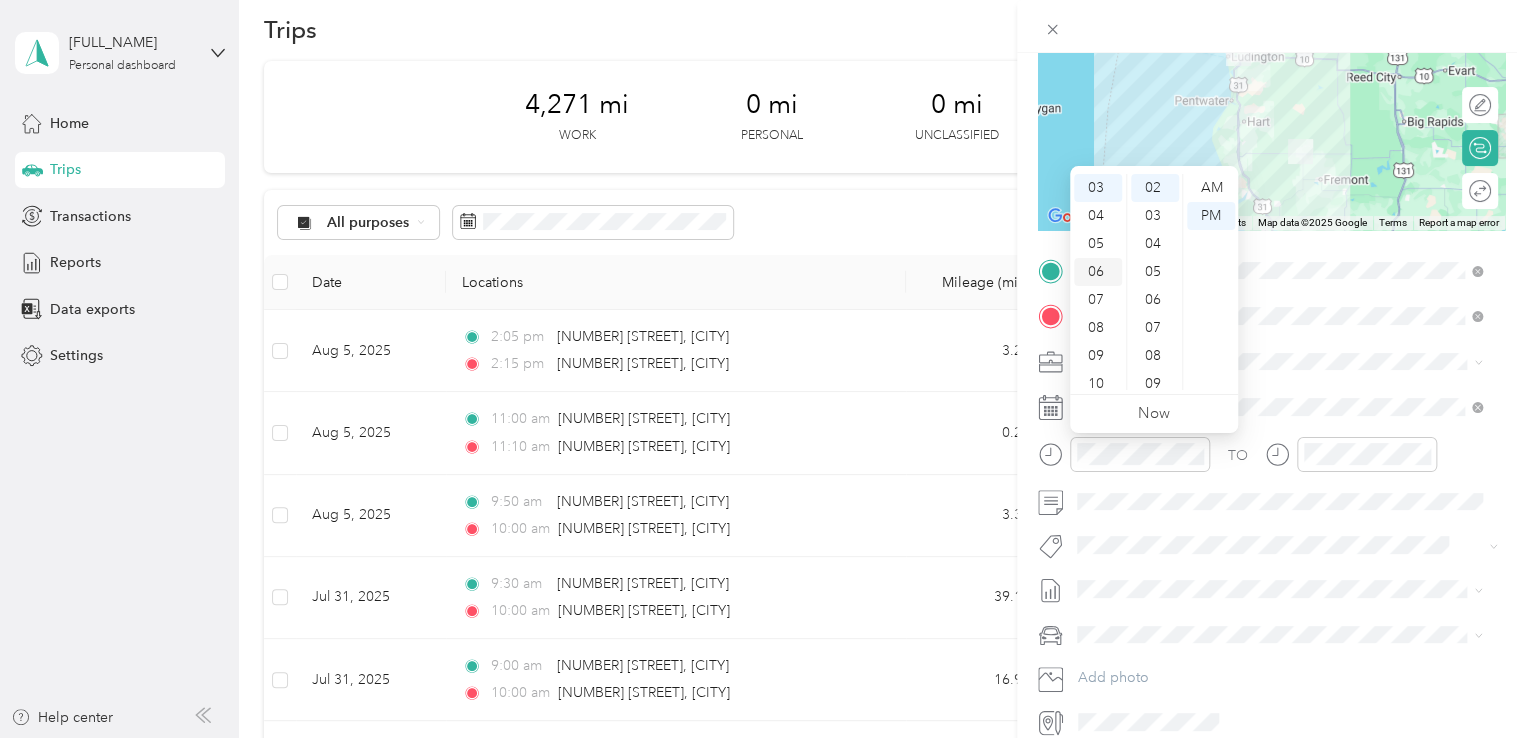 scroll, scrollTop: 120, scrollLeft: 0, axis: vertical 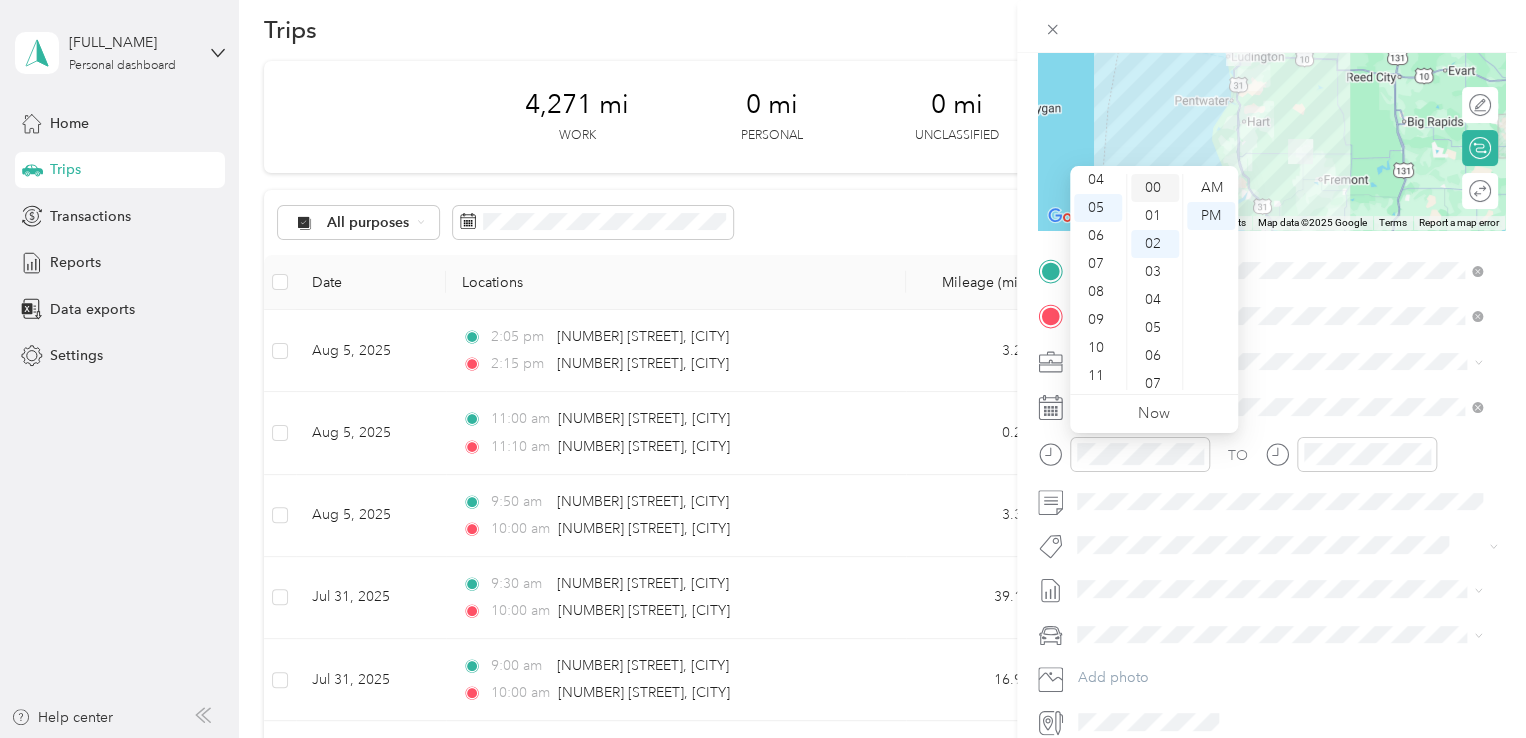 drag, startPoint x: 1154, startPoint y: 184, endPoint x: 1211, endPoint y: 205, distance: 60.74537 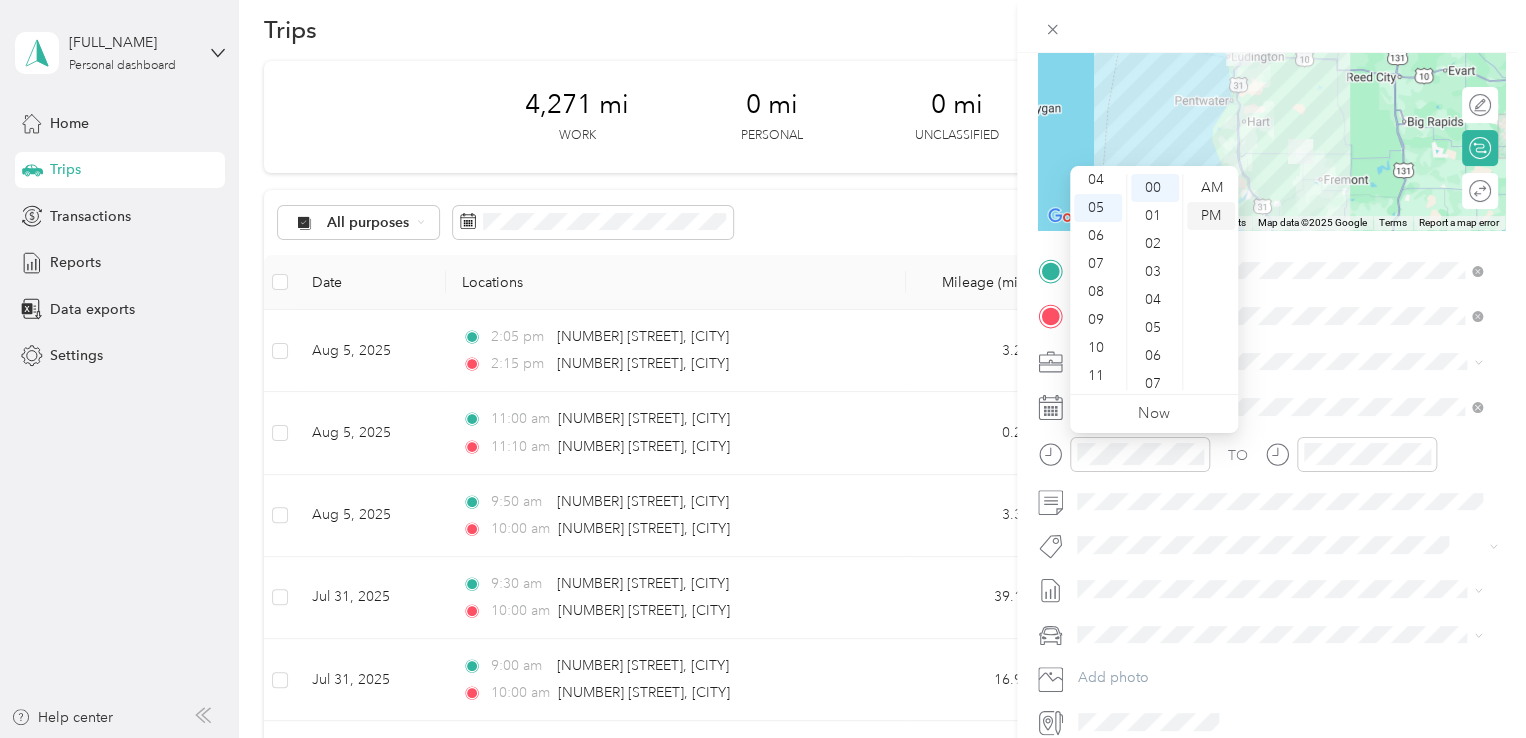 click on "PM" at bounding box center [1211, 216] 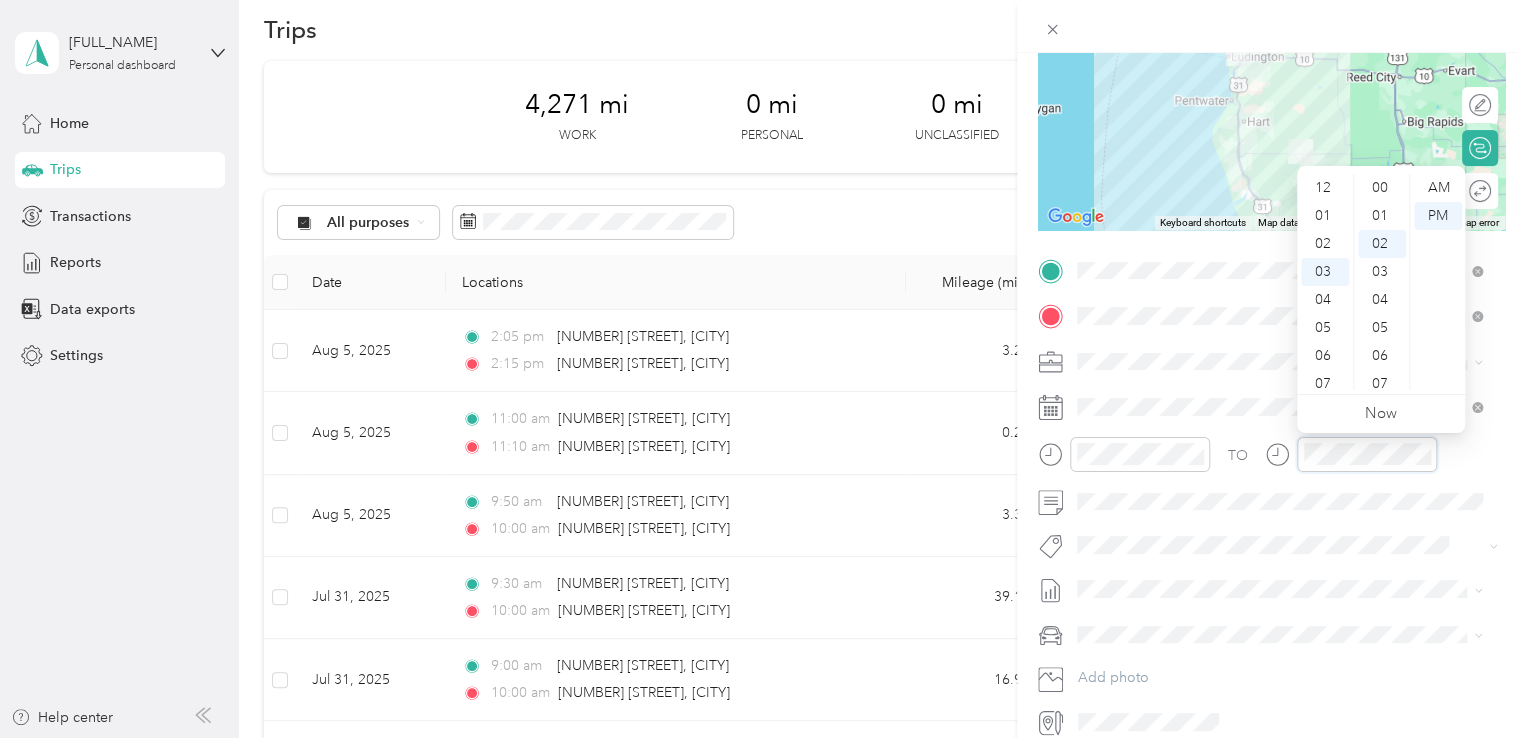 scroll, scrollTop: 84, scrollLeft: 0, axis: vertical 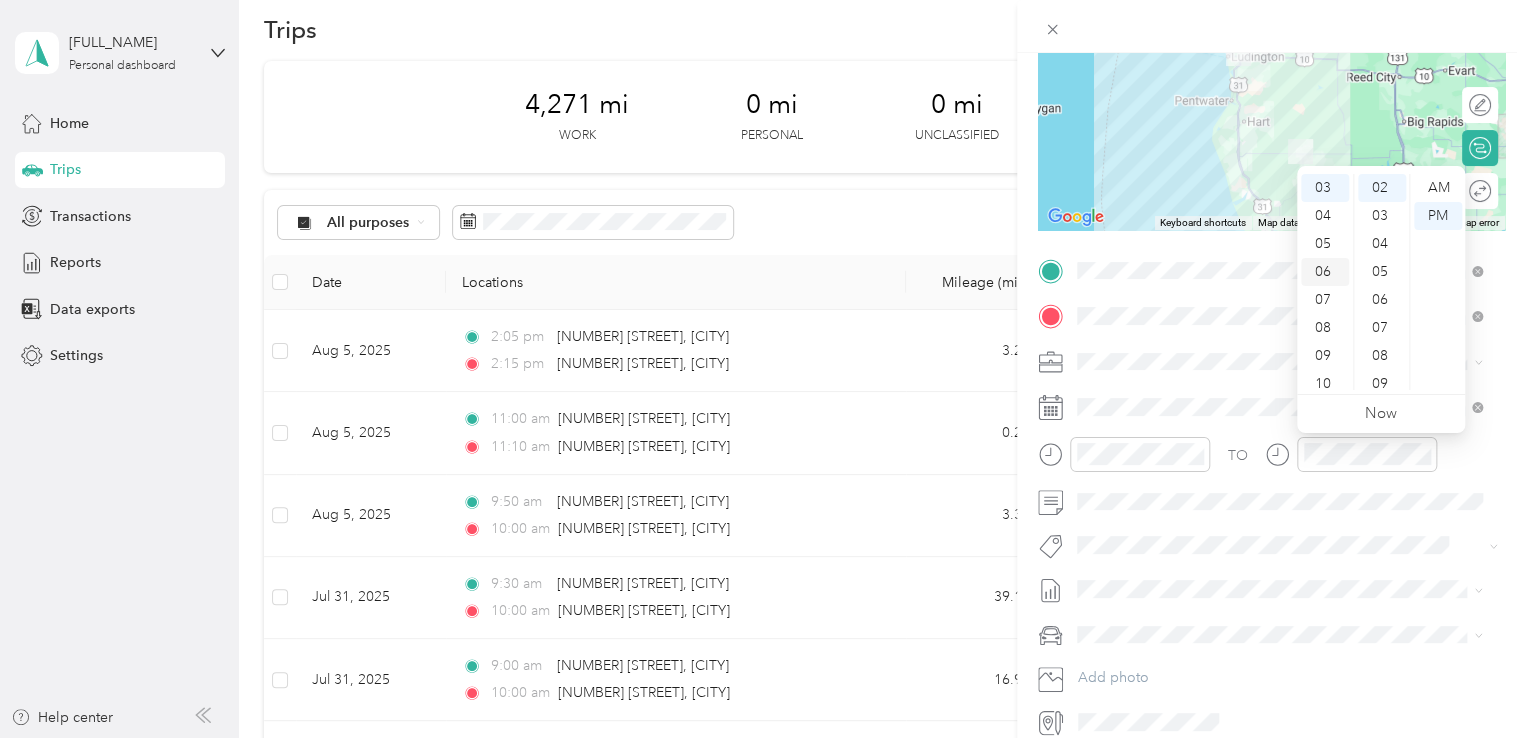 click on "06" at bounding box center (1325, 272) 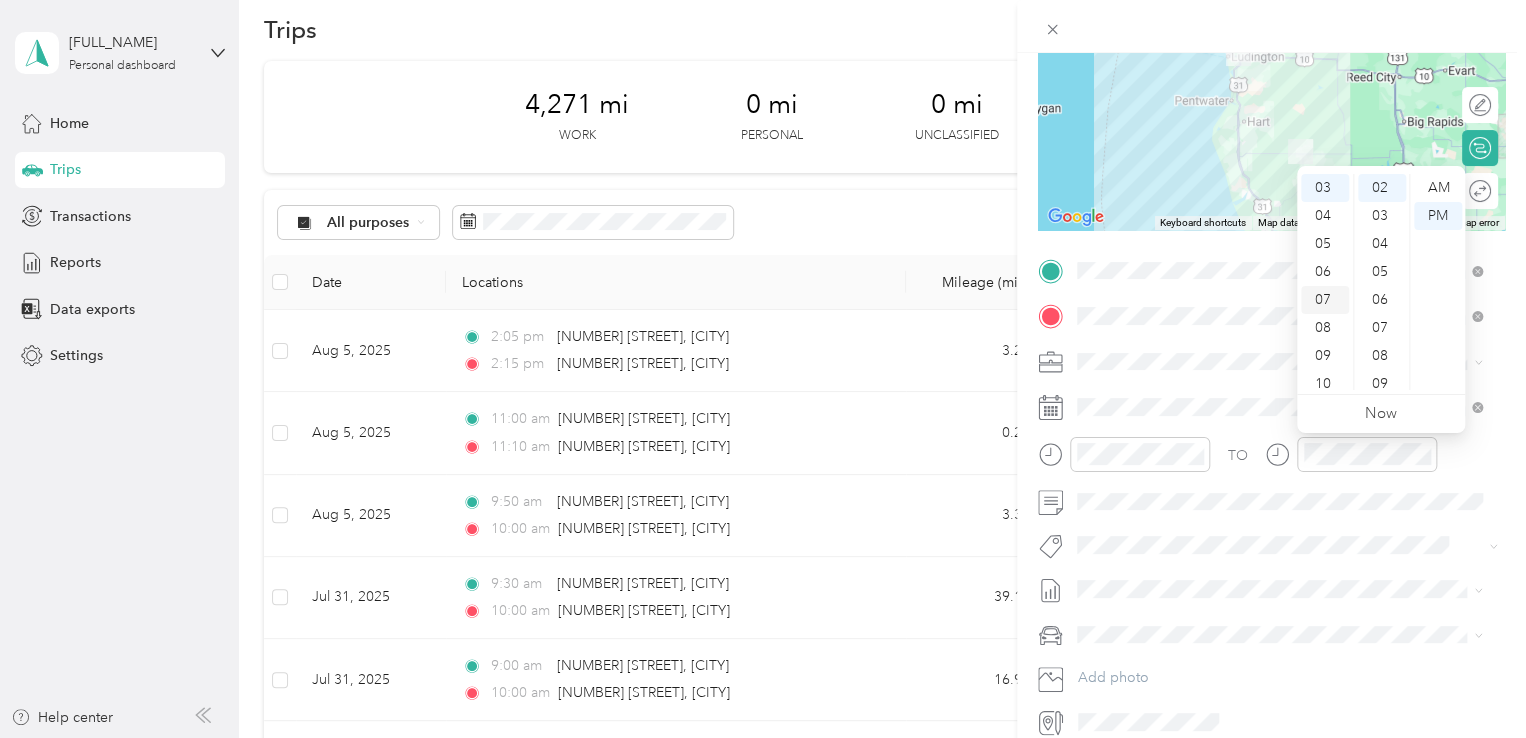 scroll, scrollTop: 120, scrollLeft: 0, axis: vertical 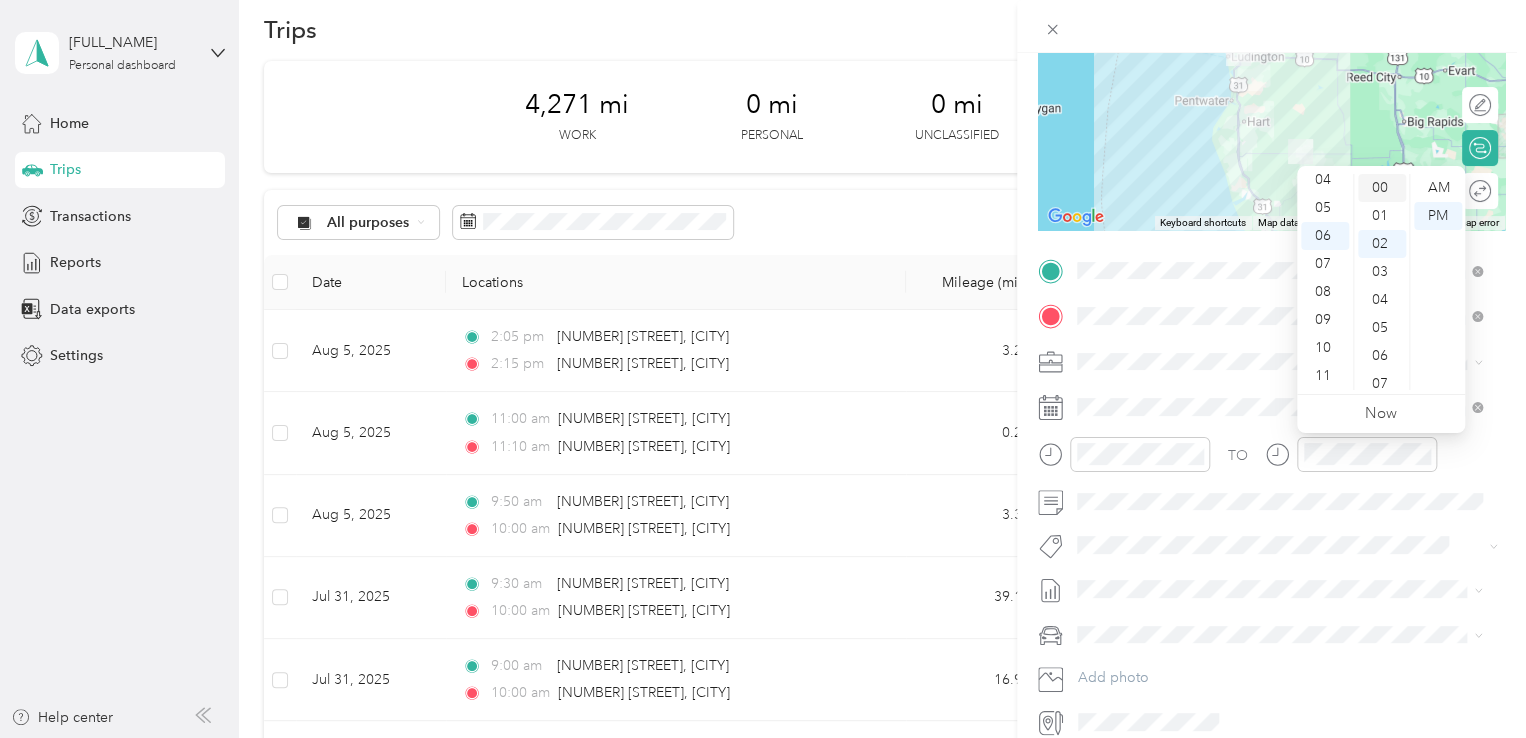 click on "00" at bounding box center (1382, 188) 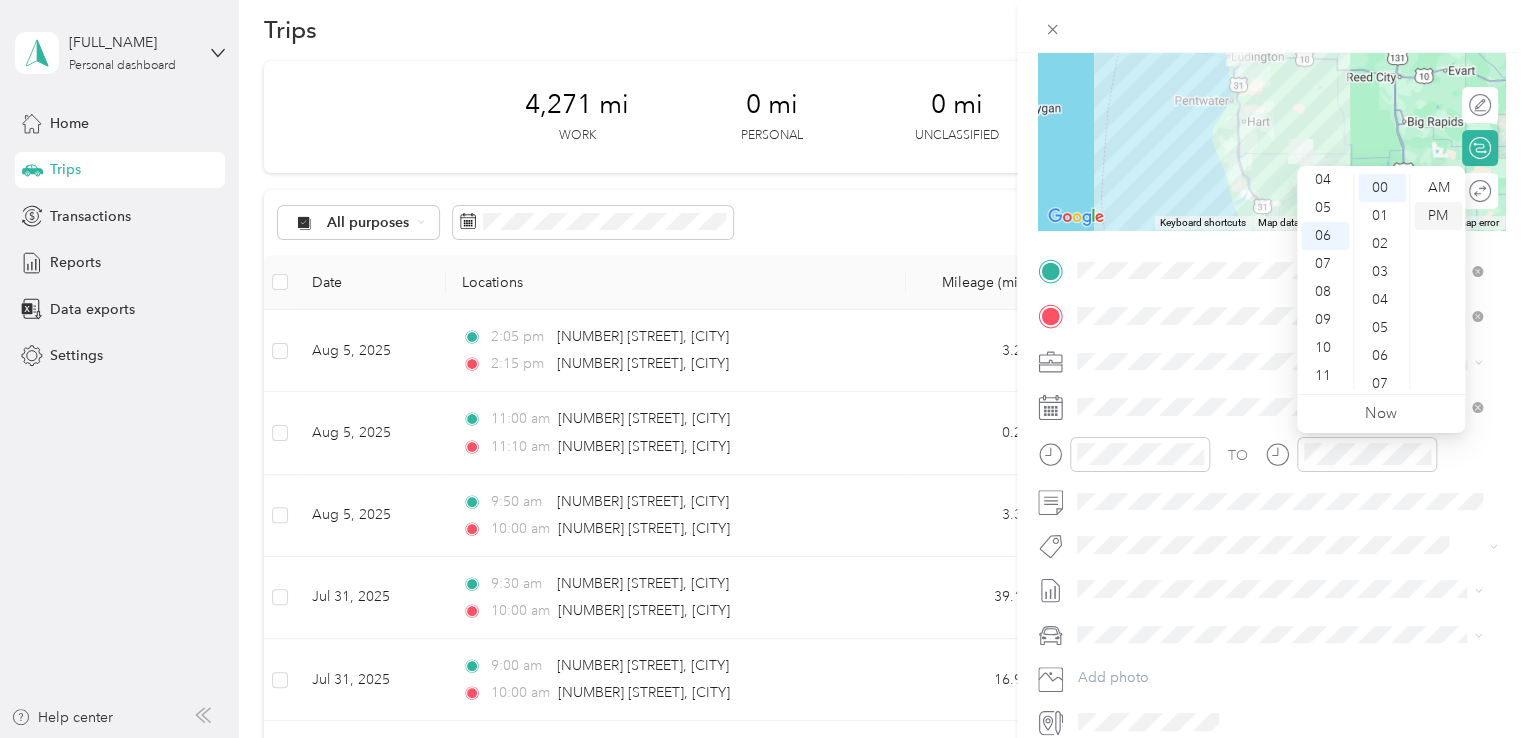 click on "PM" at bounding box center [1438, 216] 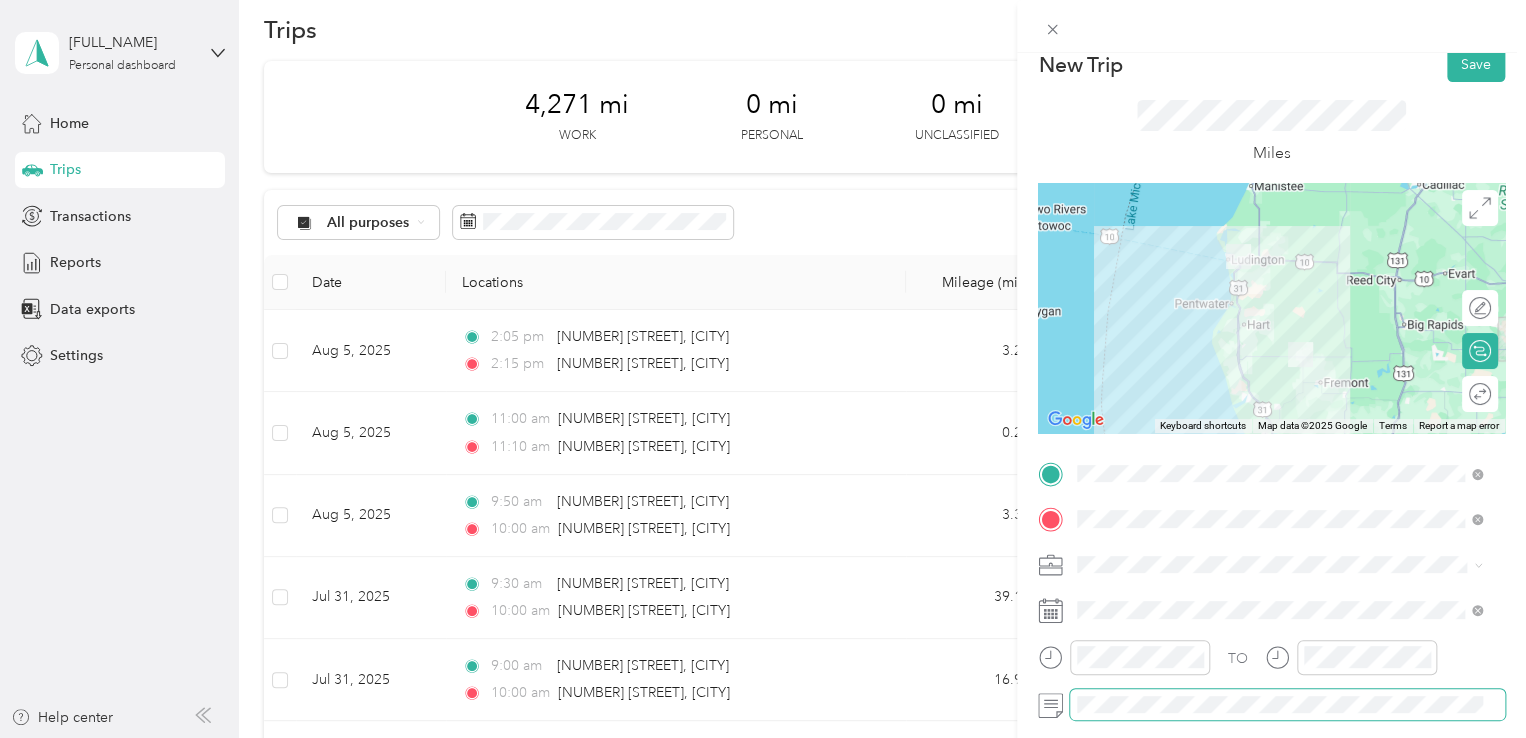 scroll, scrollTop: 0, scrollLeft: 0, axis: both 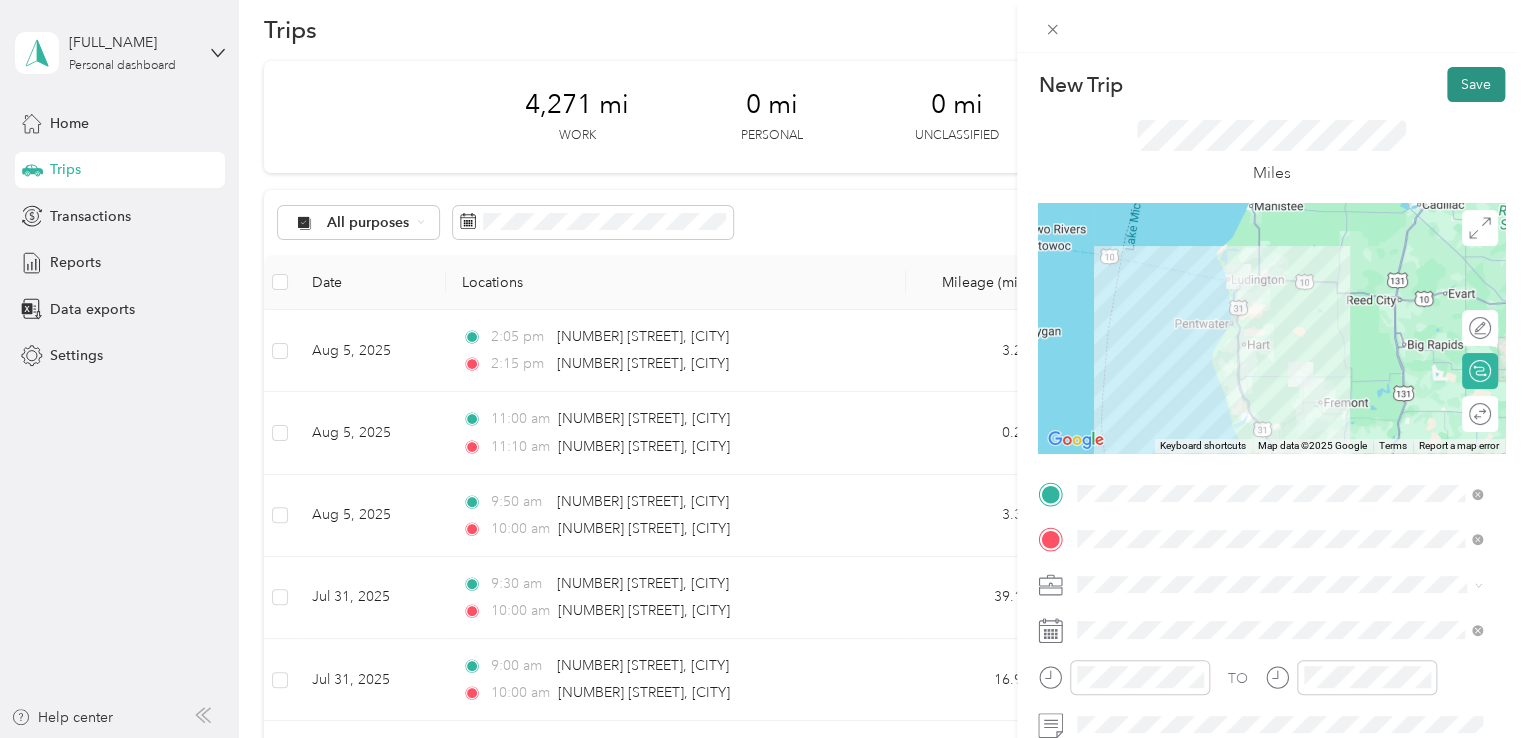 click on "Save" at bounding box center (1476, 84) 